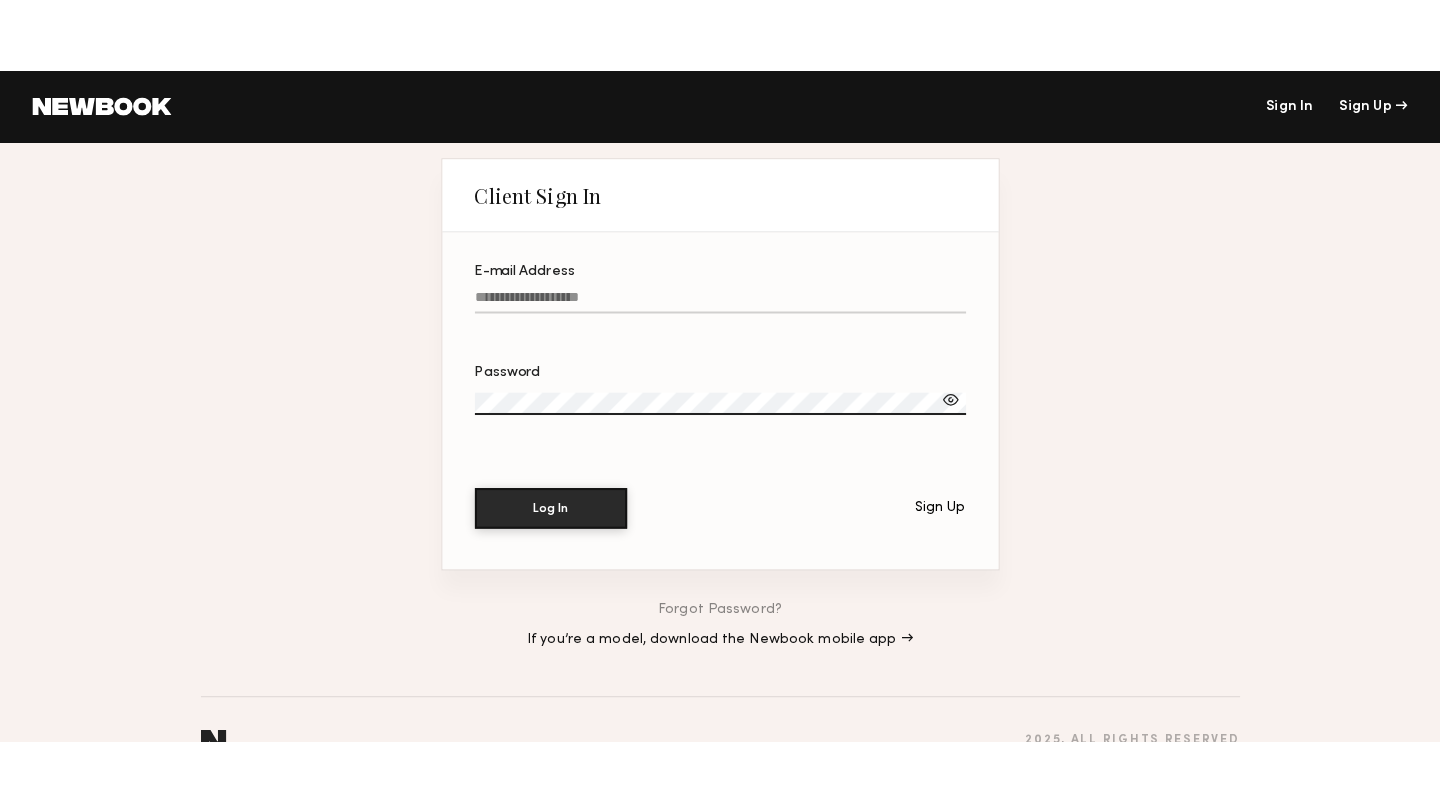 scroll, scrollTop: 0, scrollLeft: 0, axis: both 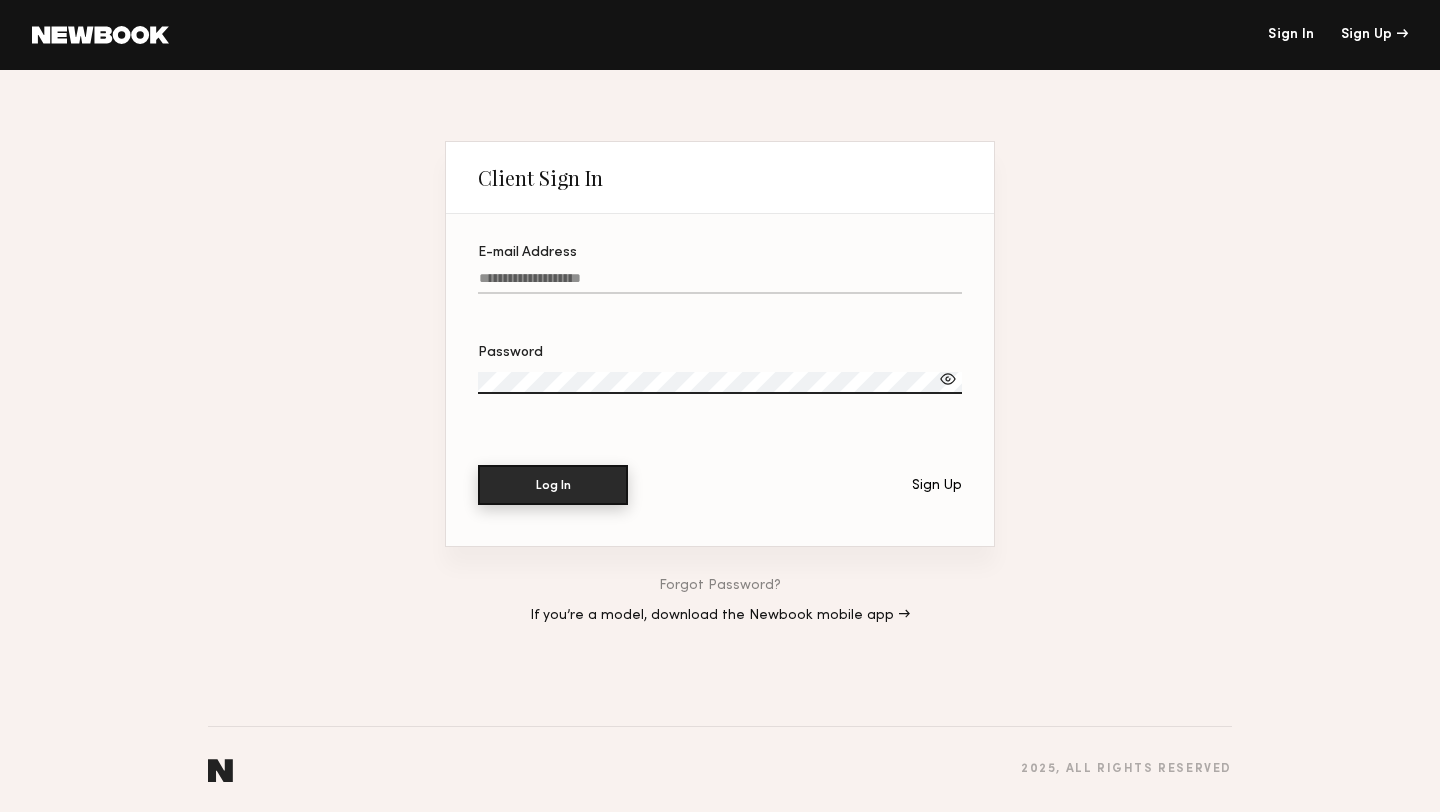 type on "**********" 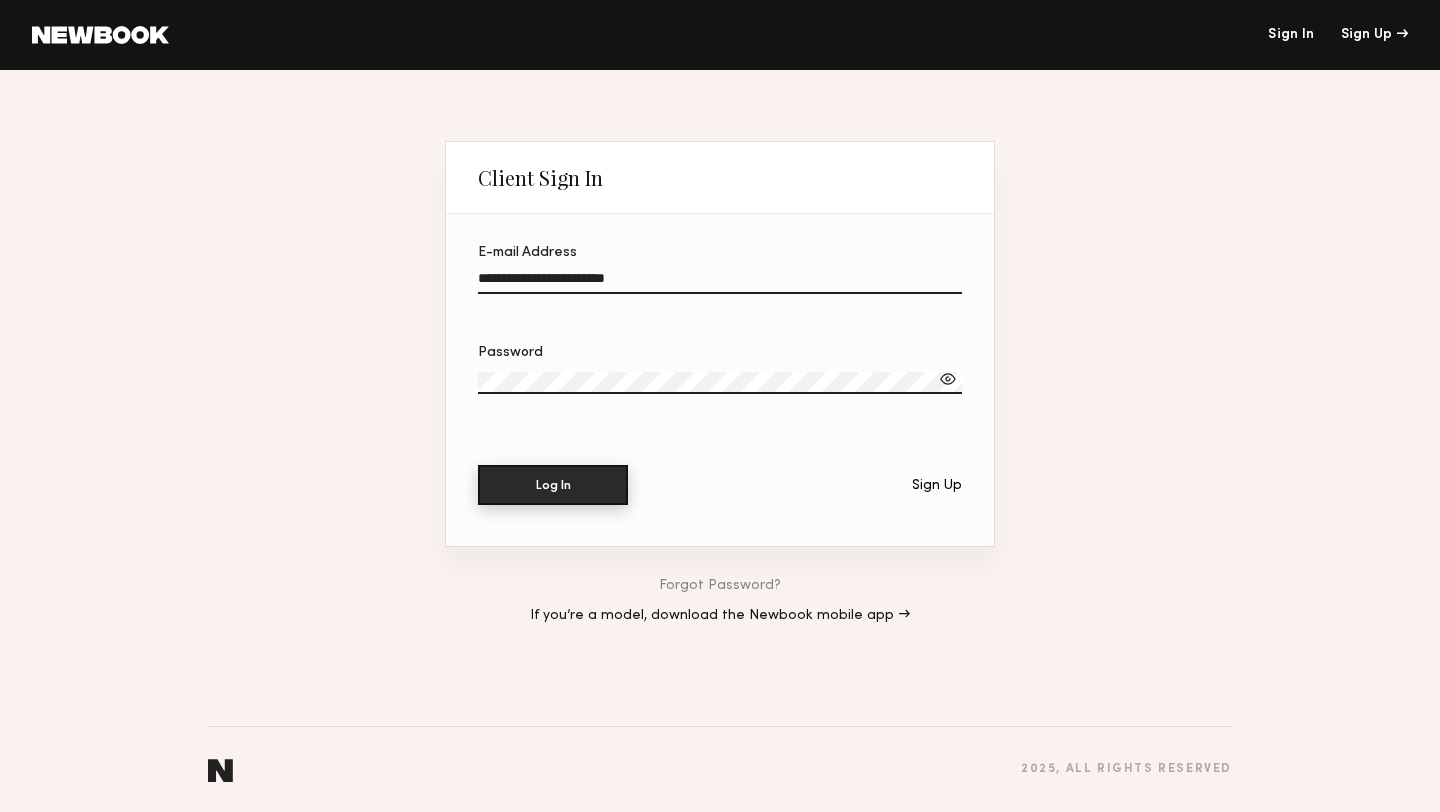 click on "Log In" 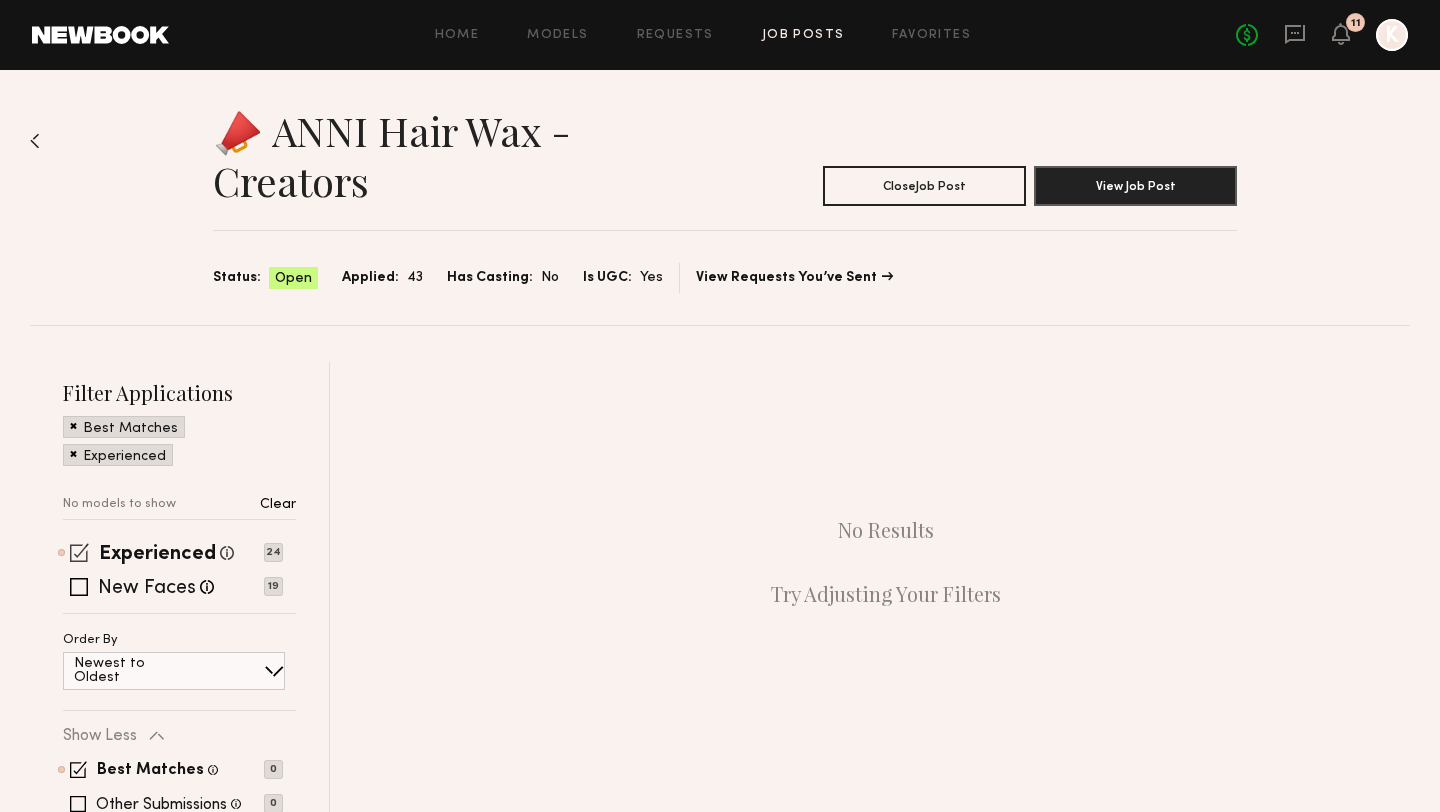 click 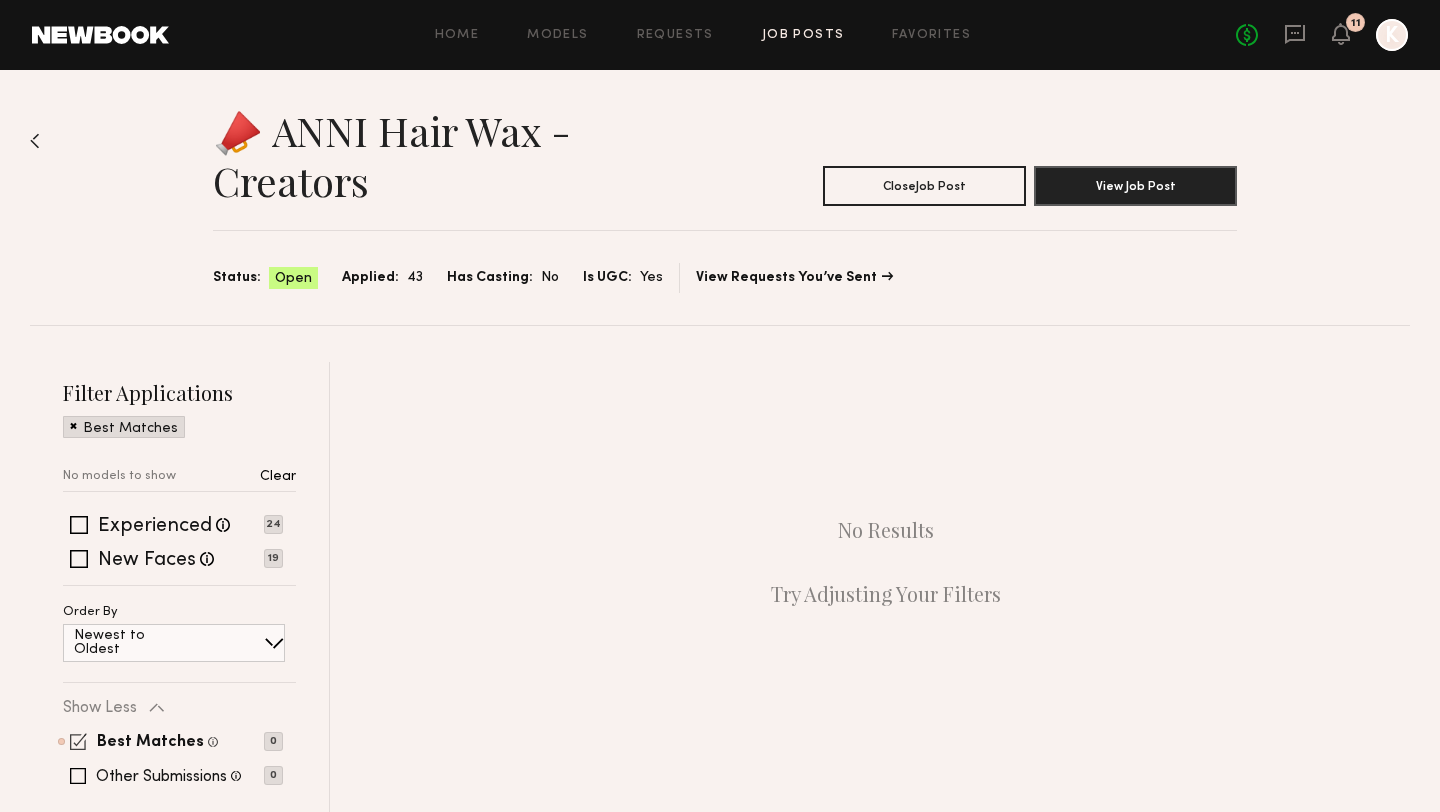 click 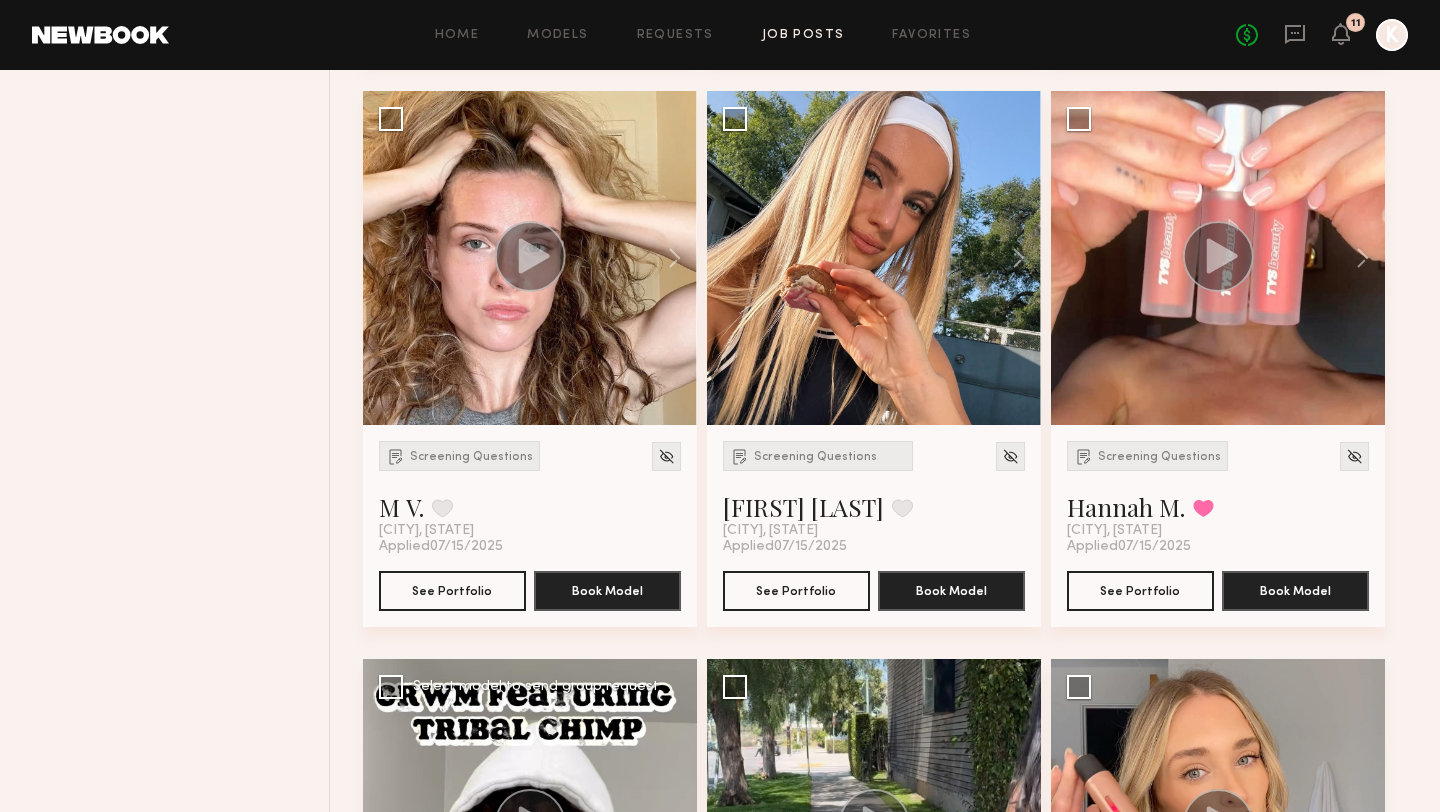 scroll, scrollTop: 6999, scrollLeft: 0, axis: vertical 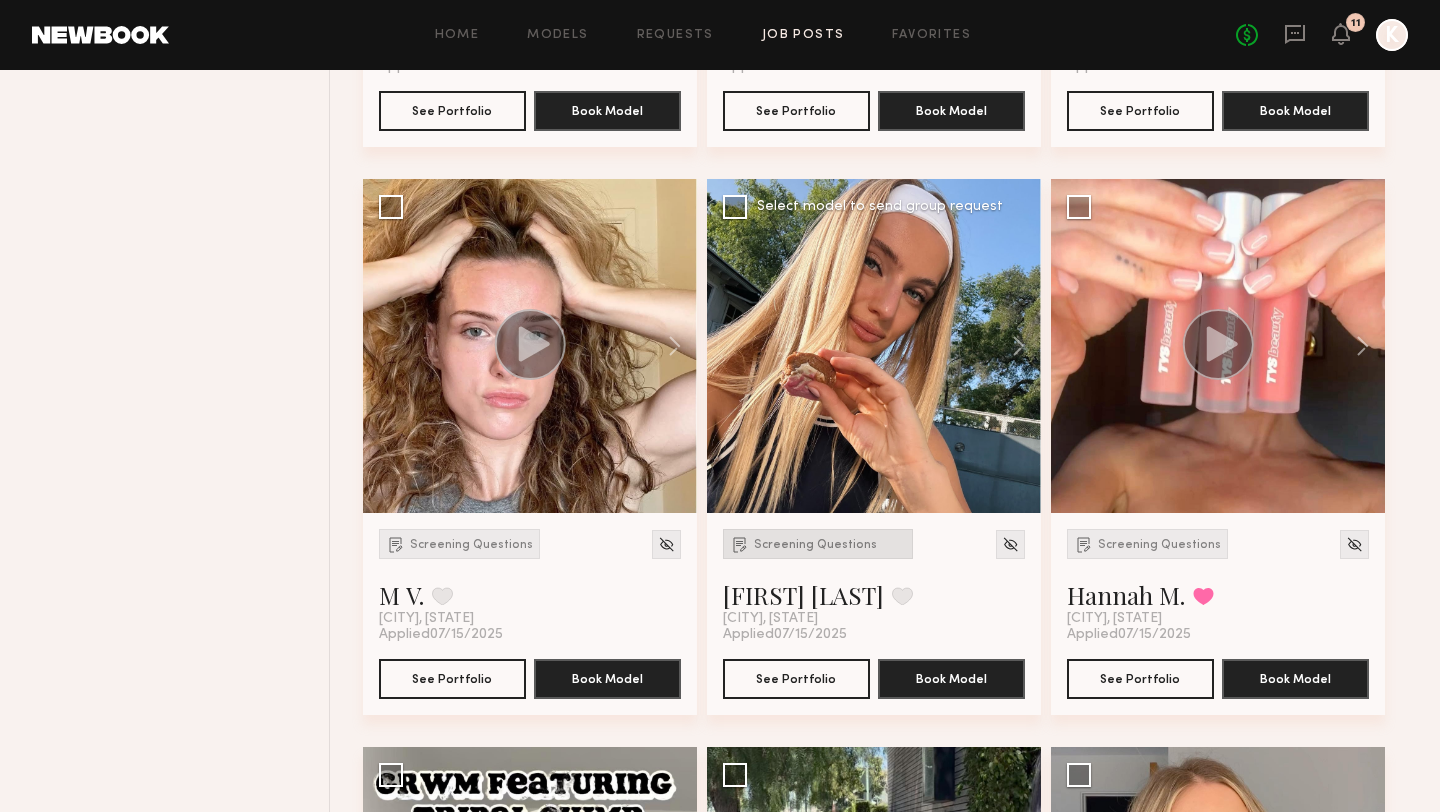 click on "Screening Questions" 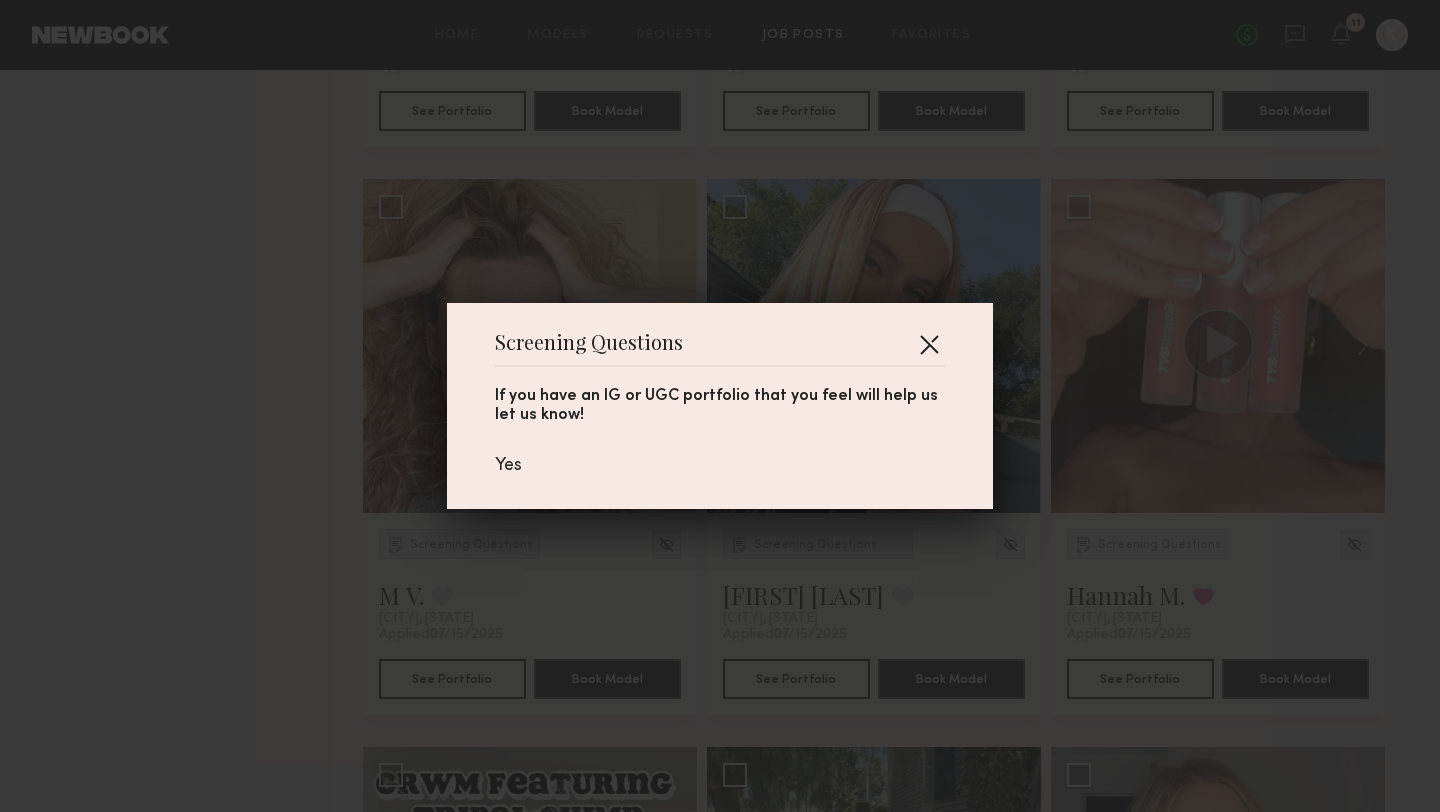 click at bounding box center [929, 344] 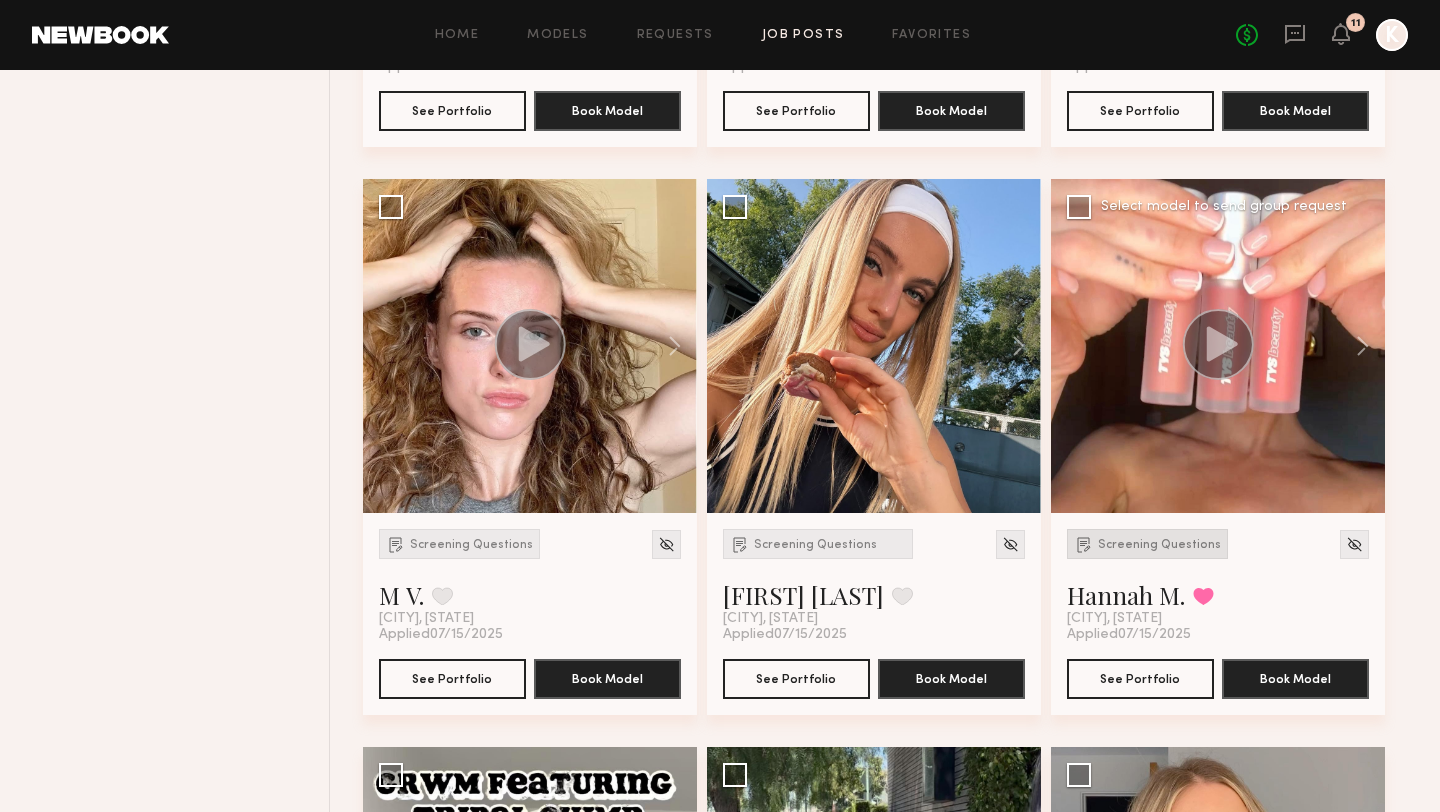 click on "Screening Questions" 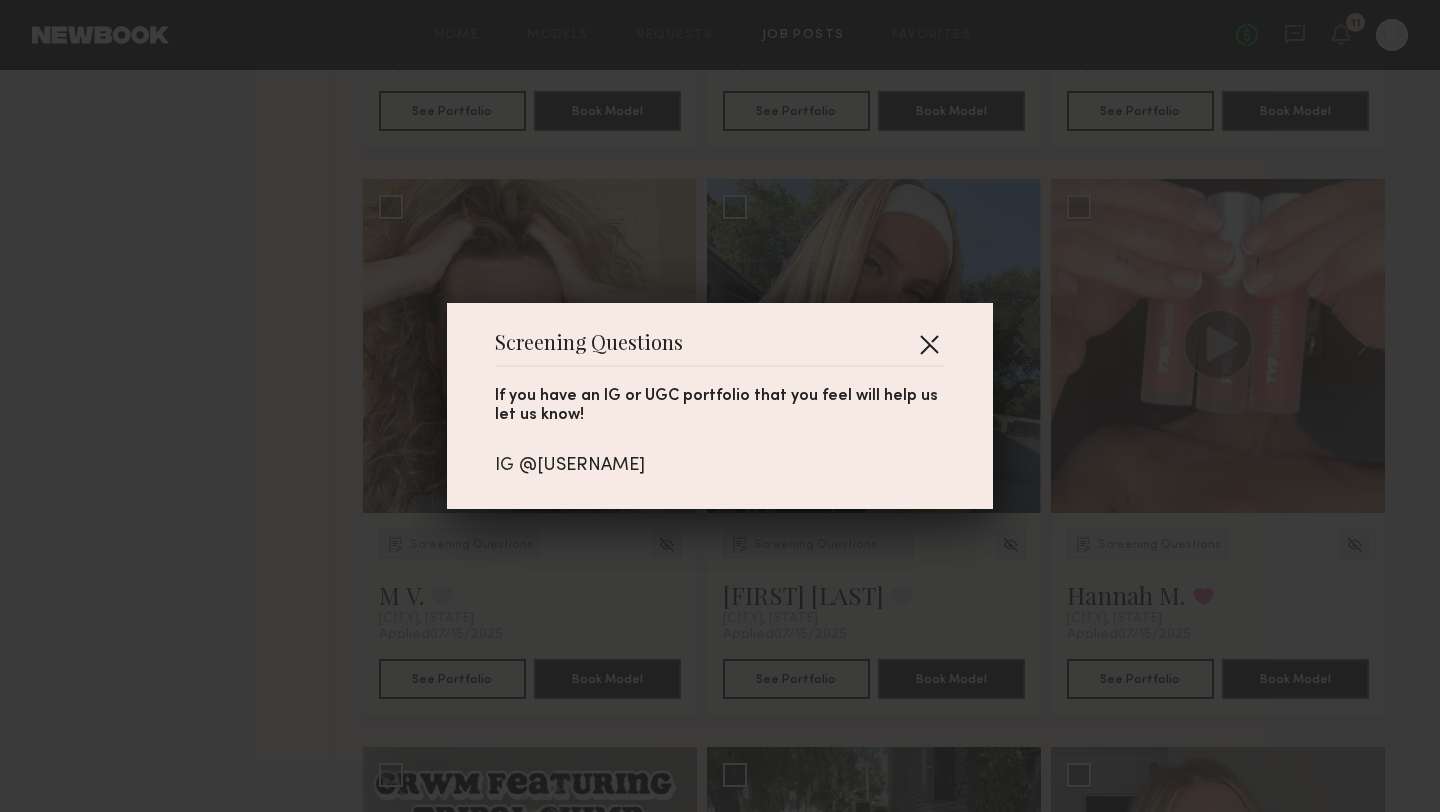 click at bounding box center [929, 344] 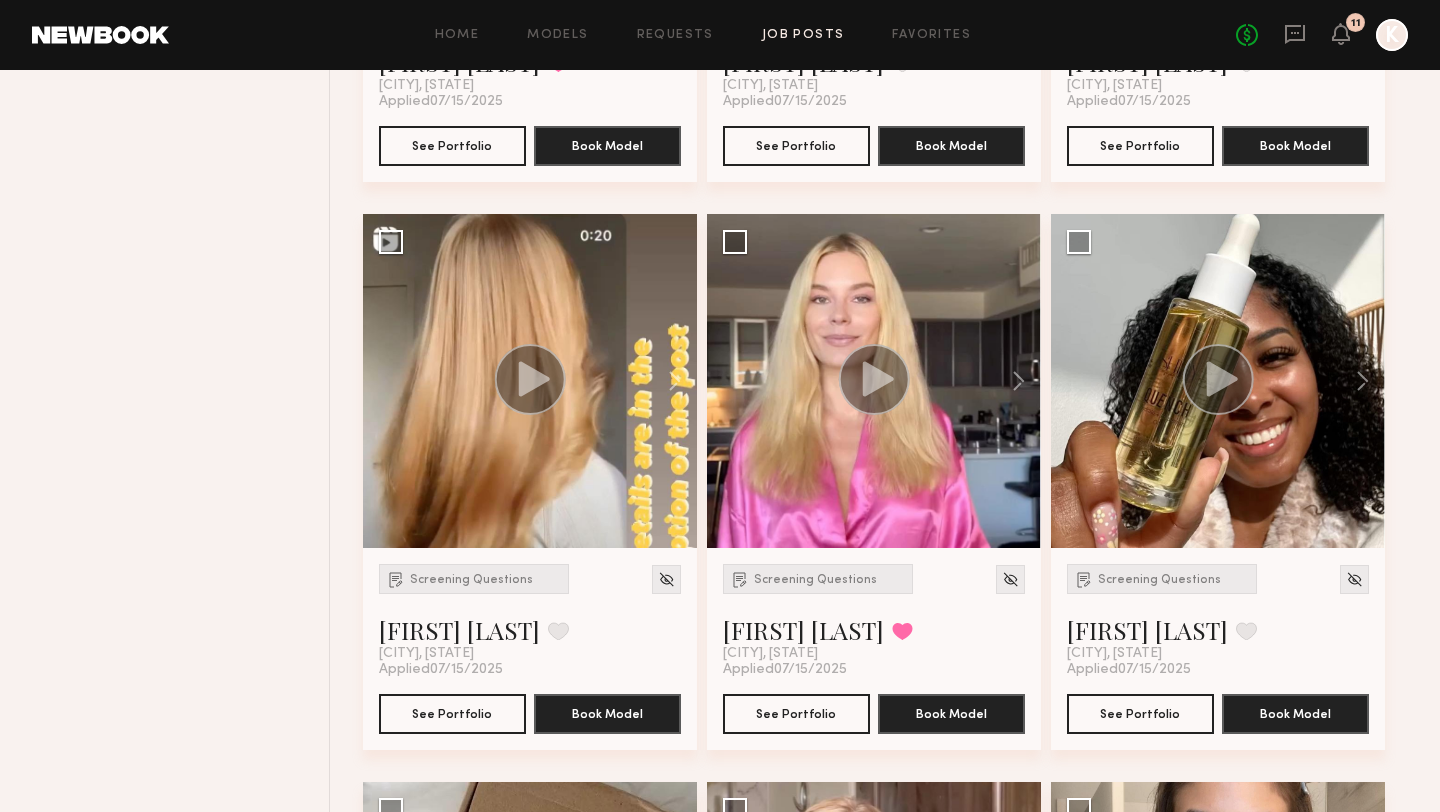 scroll, scrollTop: 5830, scrollLeft: 0, axis: vertical 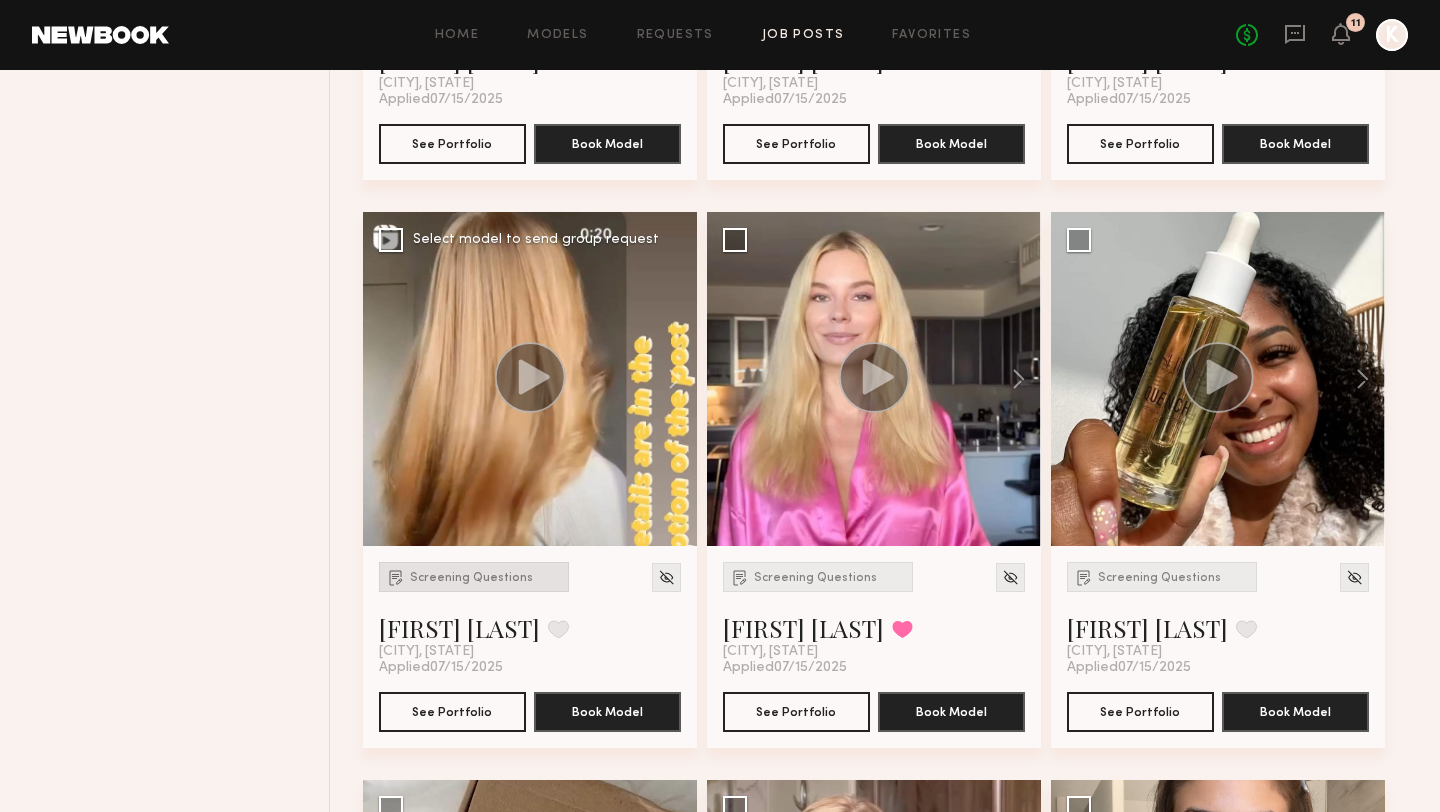 click on "Screening Questions" 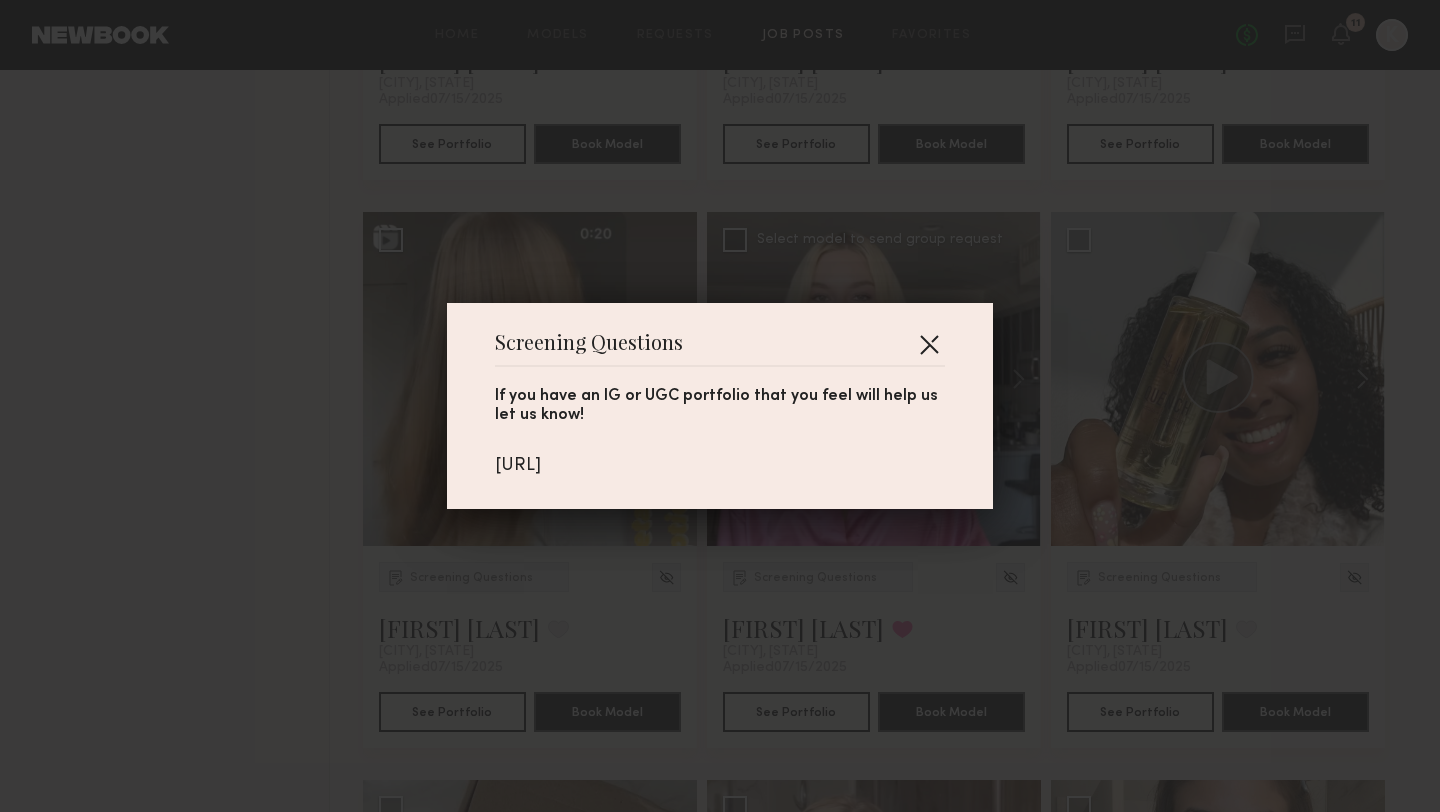 click at bounding box center (929, 344) 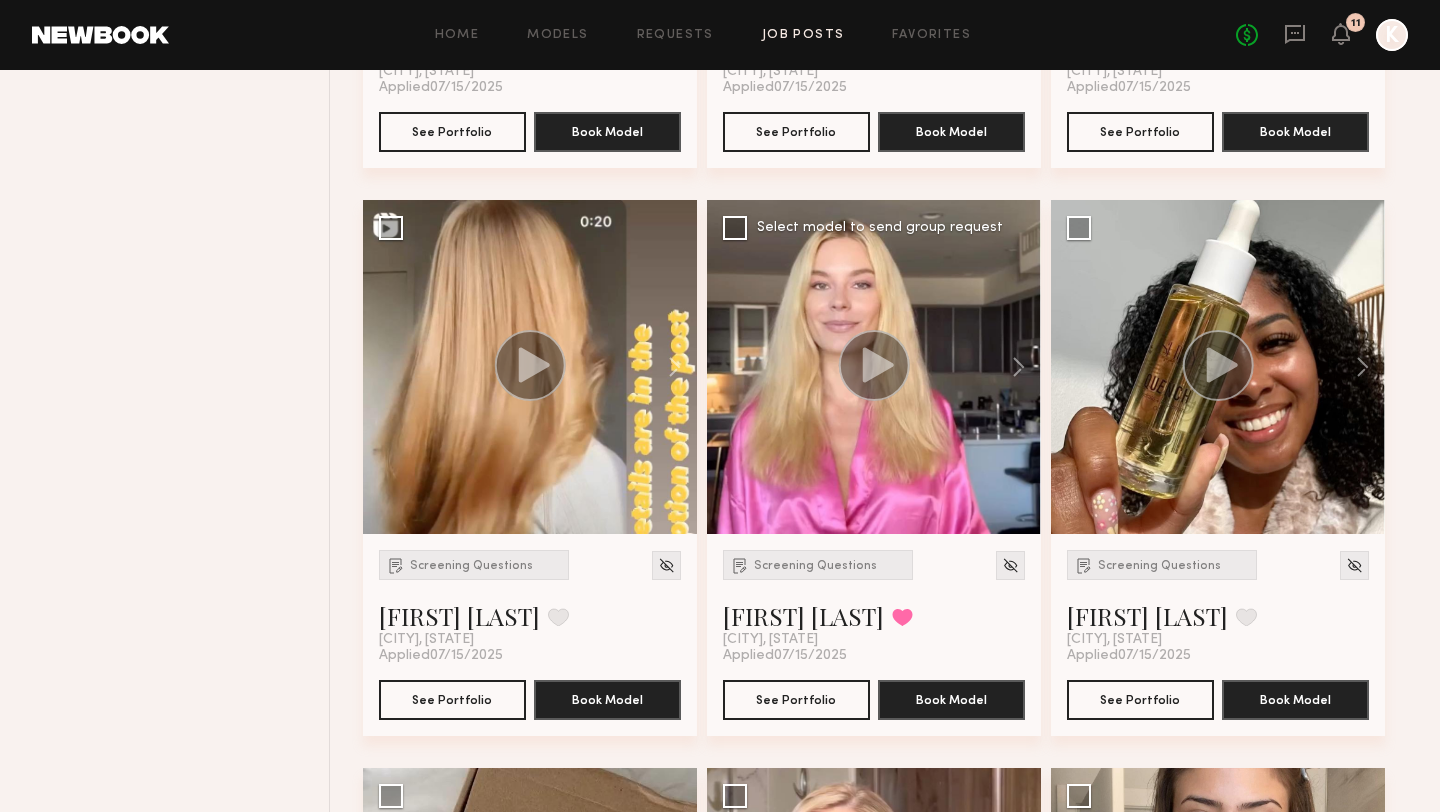 scroll, scrollTop: 5850, scrollLeft: 0, axis: vertical 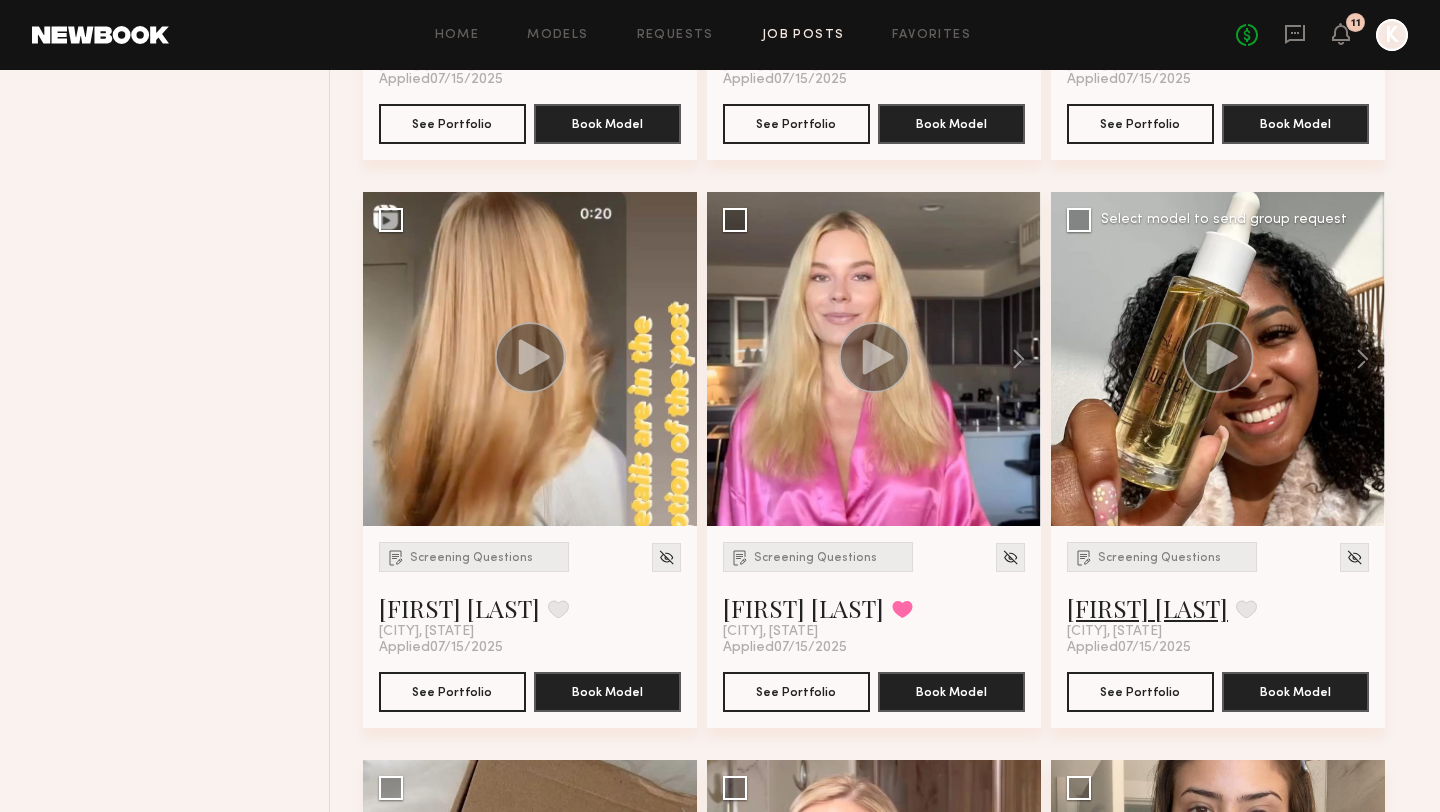 click on "[FIRST] [LAST]" 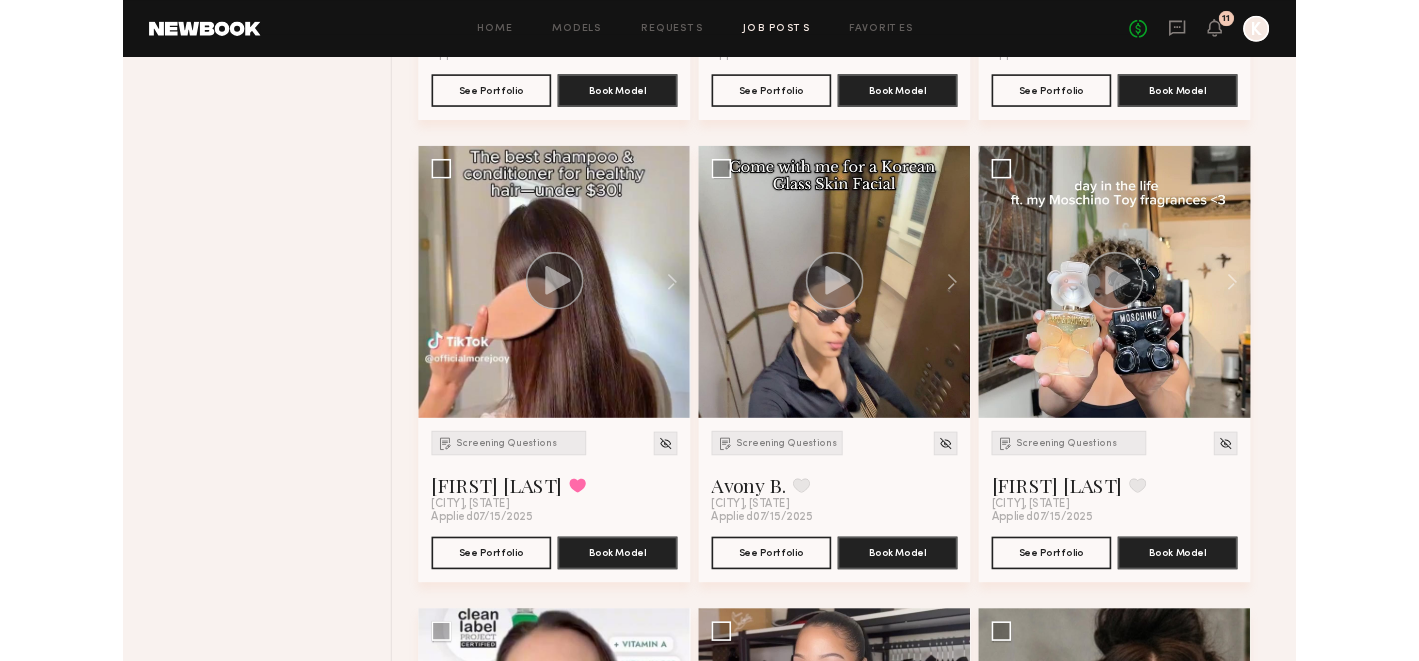 scroll, scrollTop: 3590, scrollLeft: 0, axis: vertical 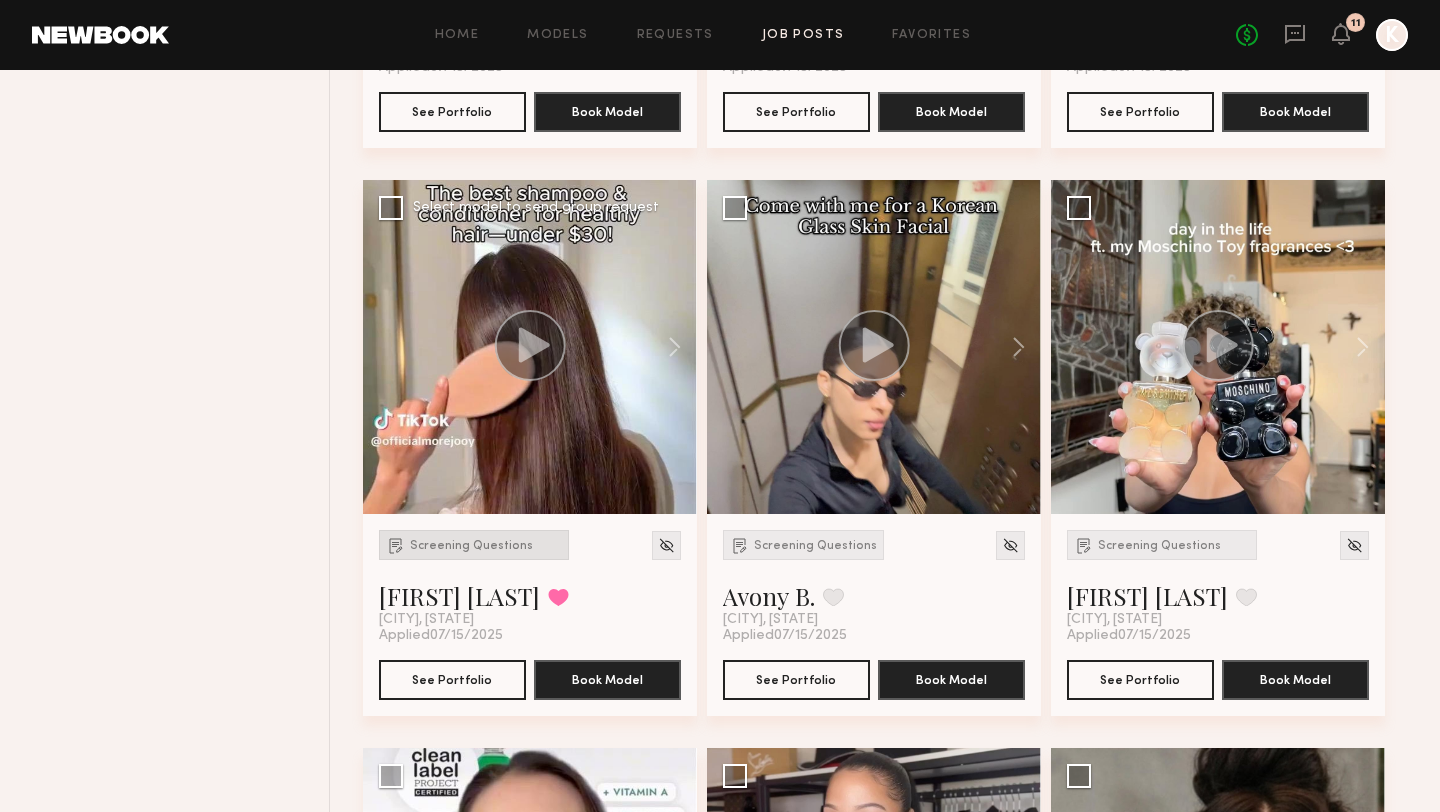 click on "Screening Questions" 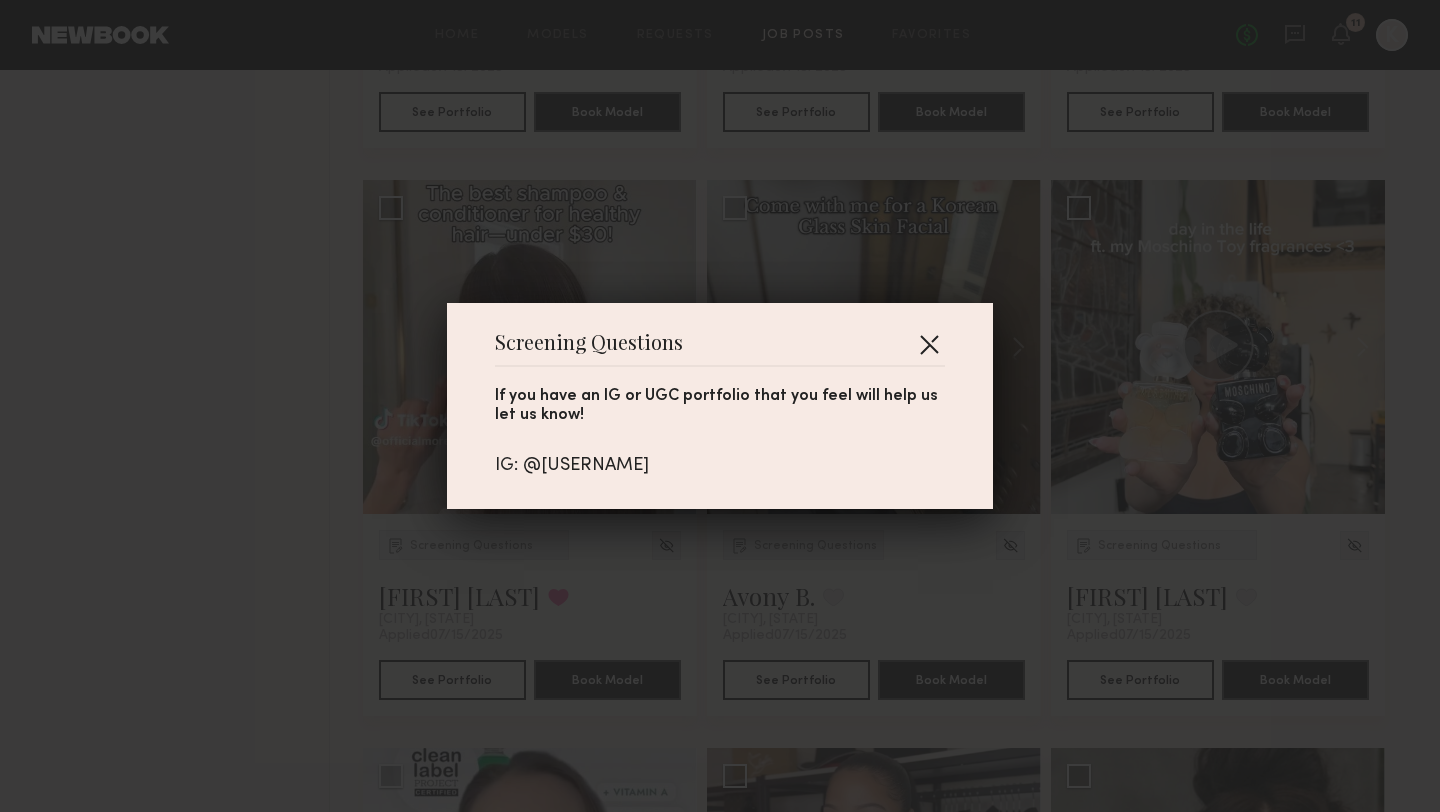 click at bounding box center (929, 344) 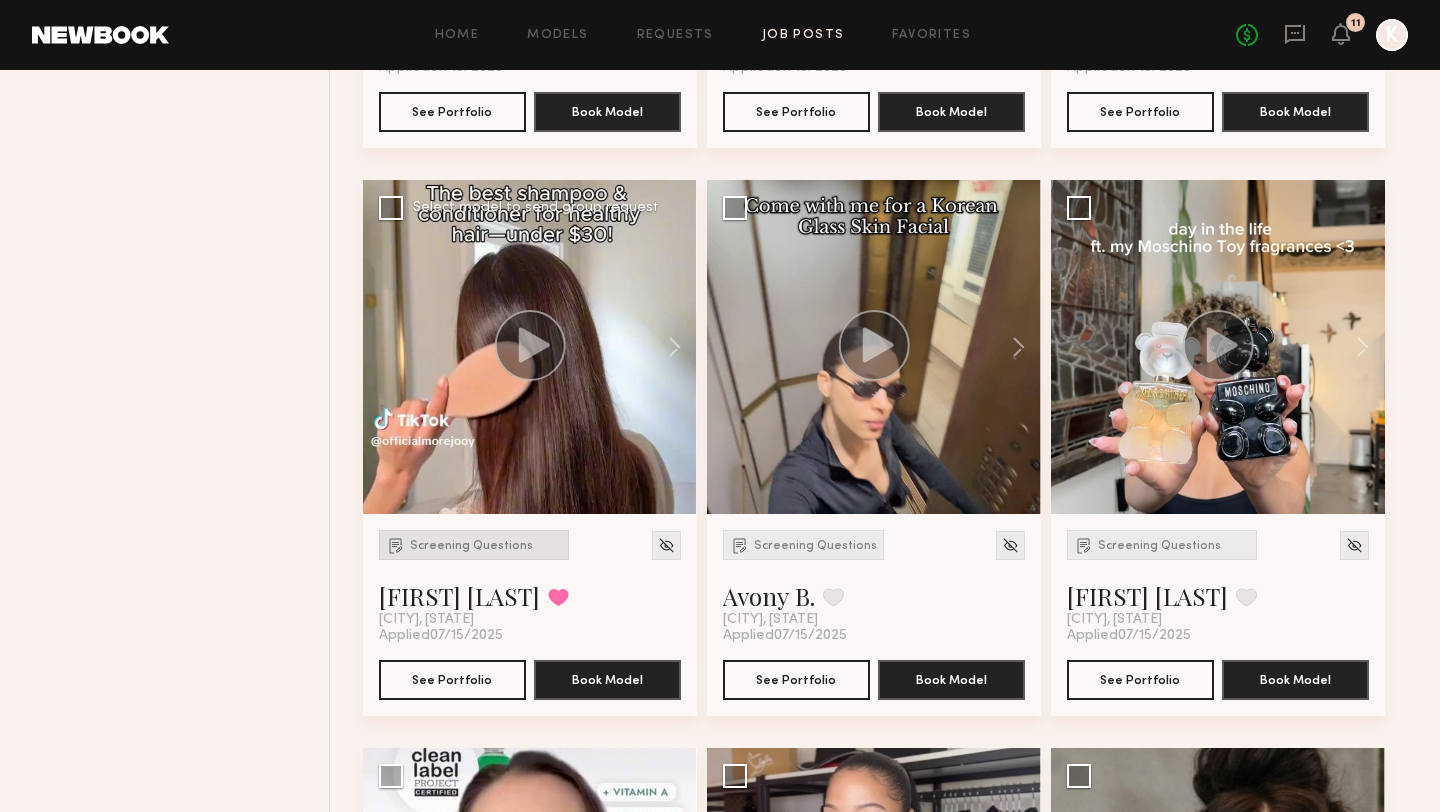 click on "Screening Questions" 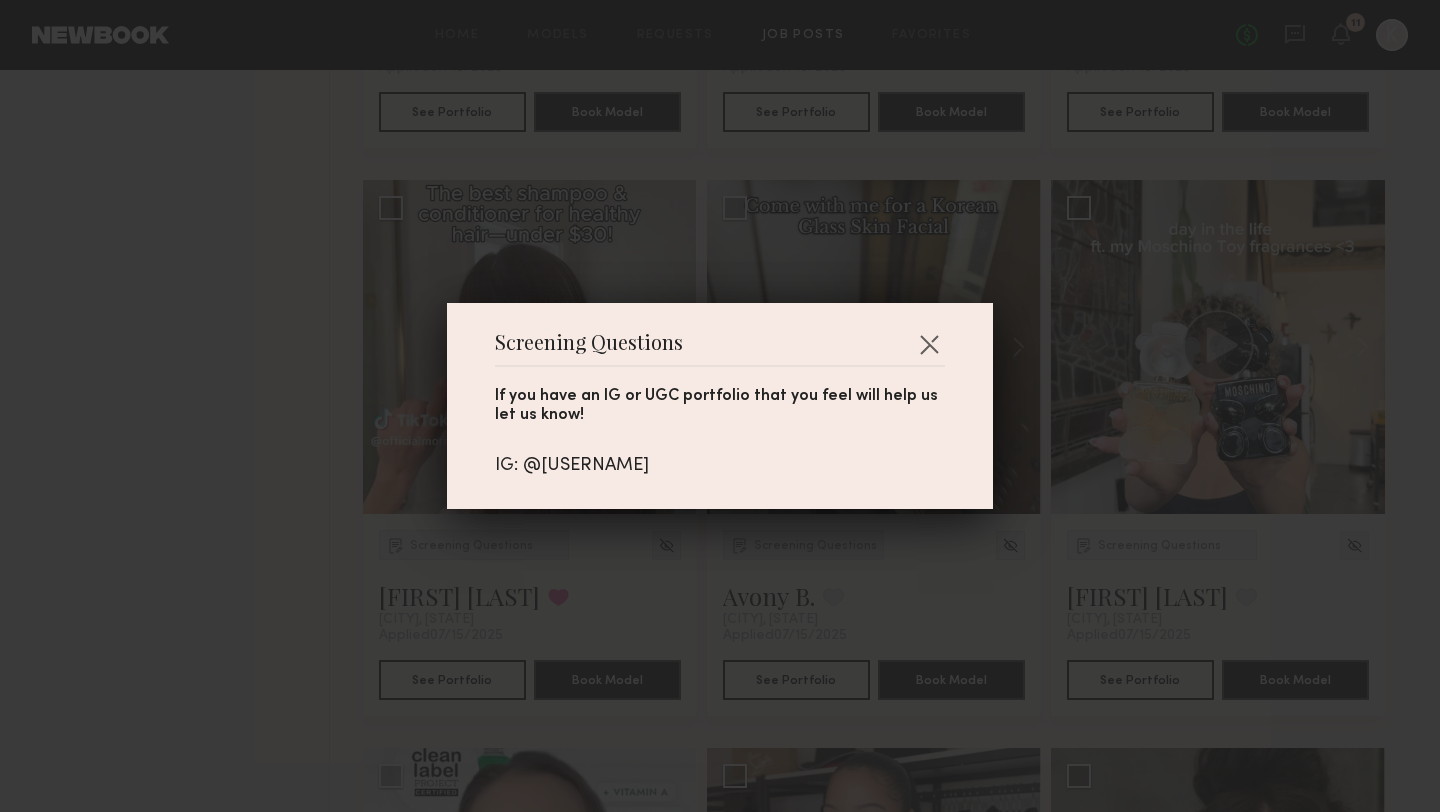 click on "IG: @marikolee" at bounding box center (720, 466) 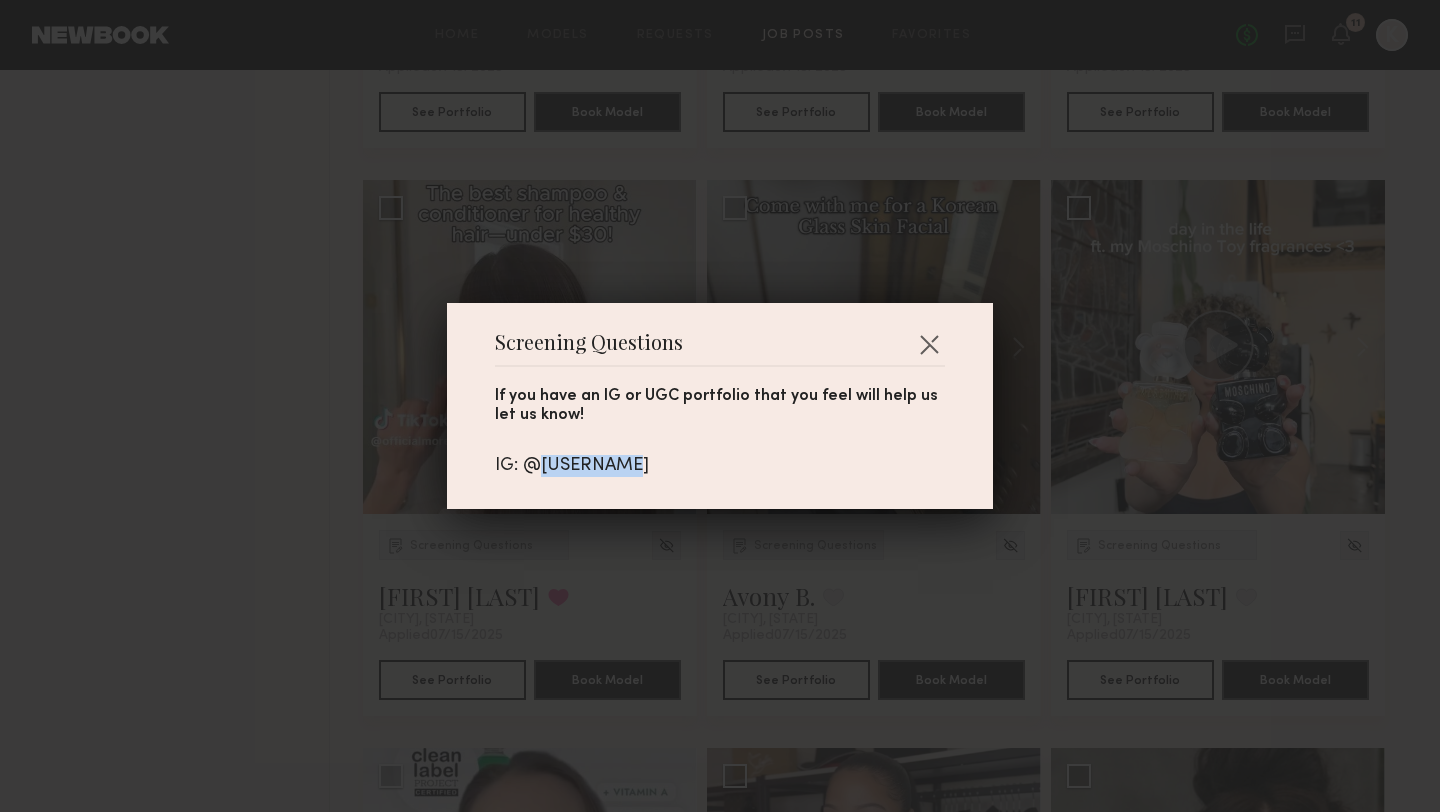 click on "IG: @marikolee" at bounding box center [720, 466] 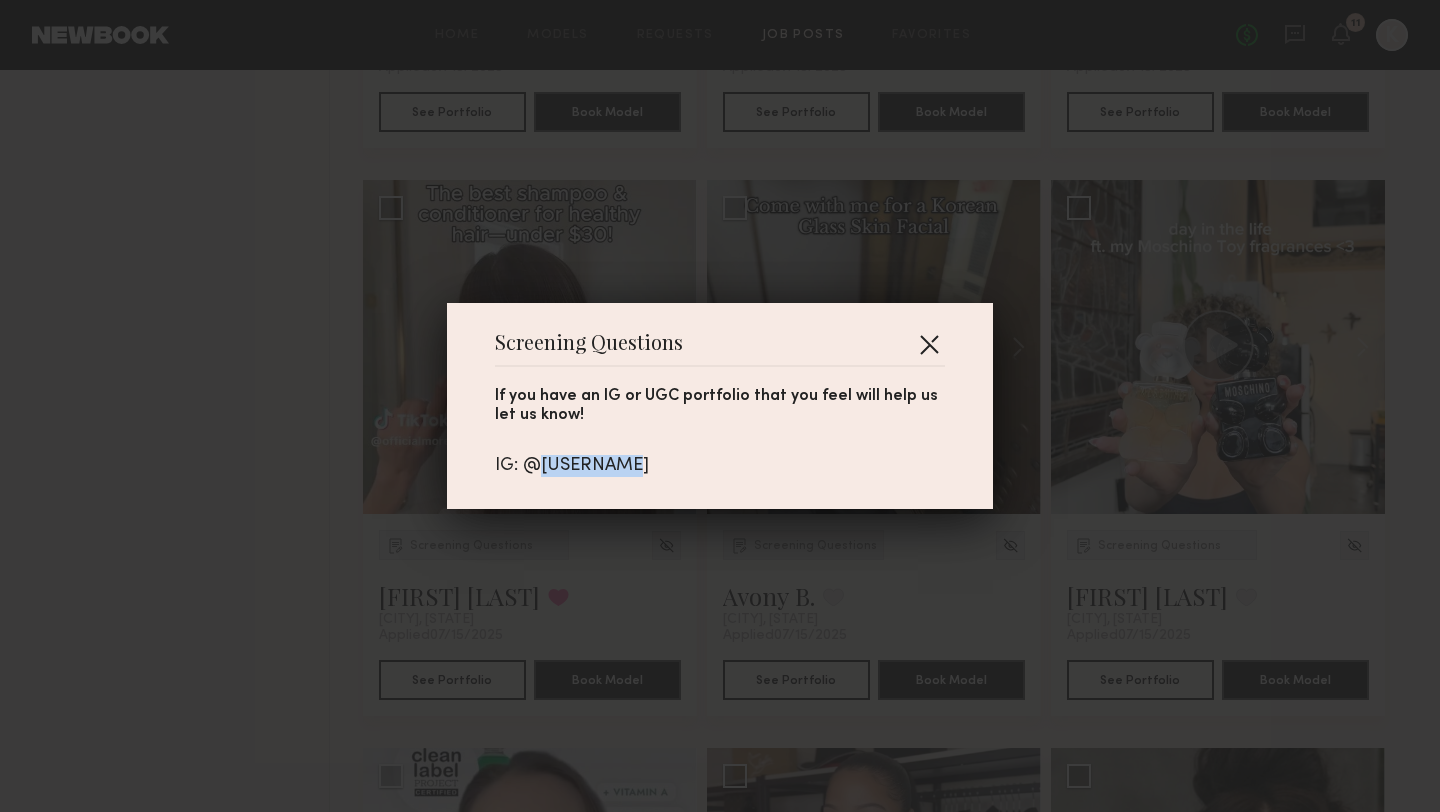 click at bounding box center (929, 344) 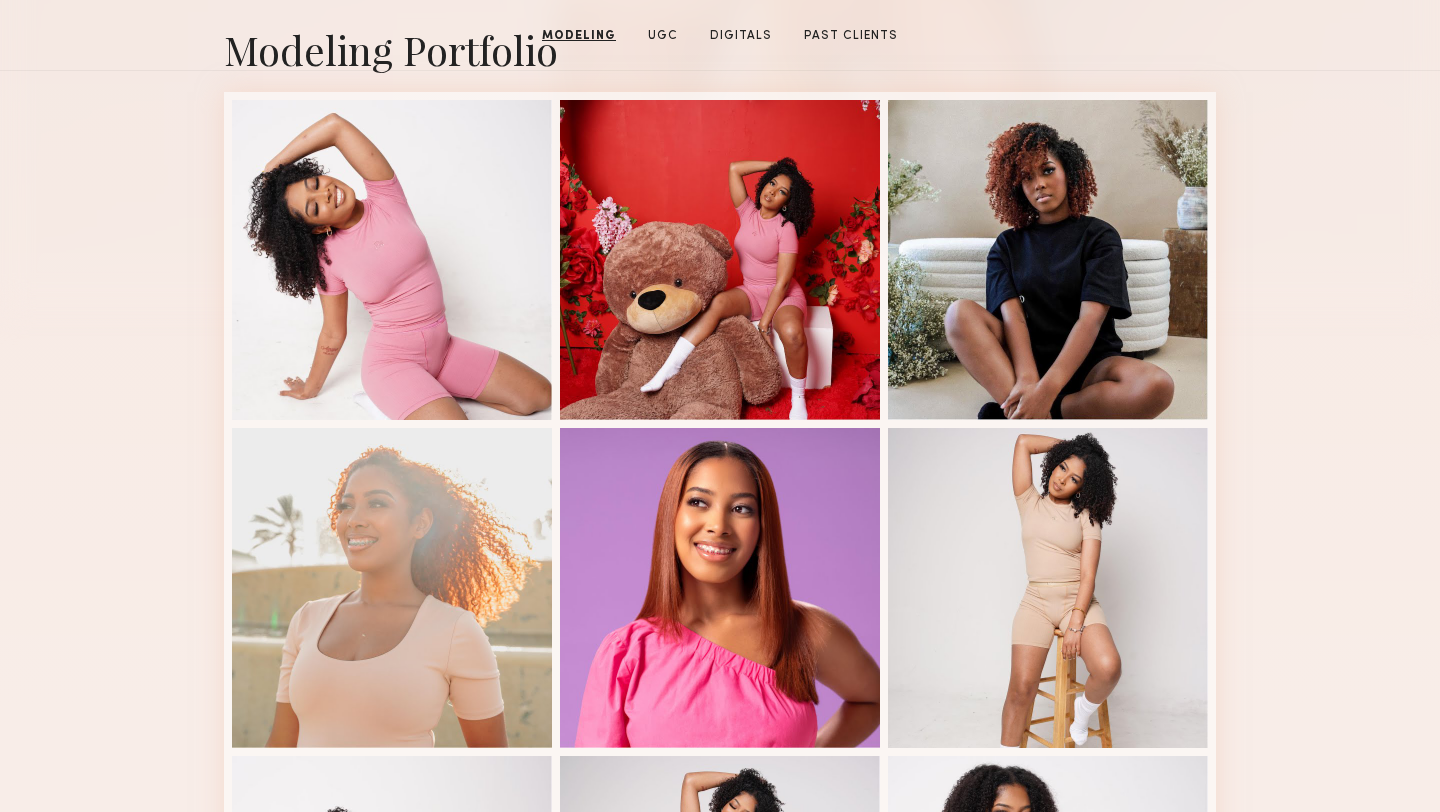 scroll, scrollTop: 0, scrollLeft: 0, axis: both 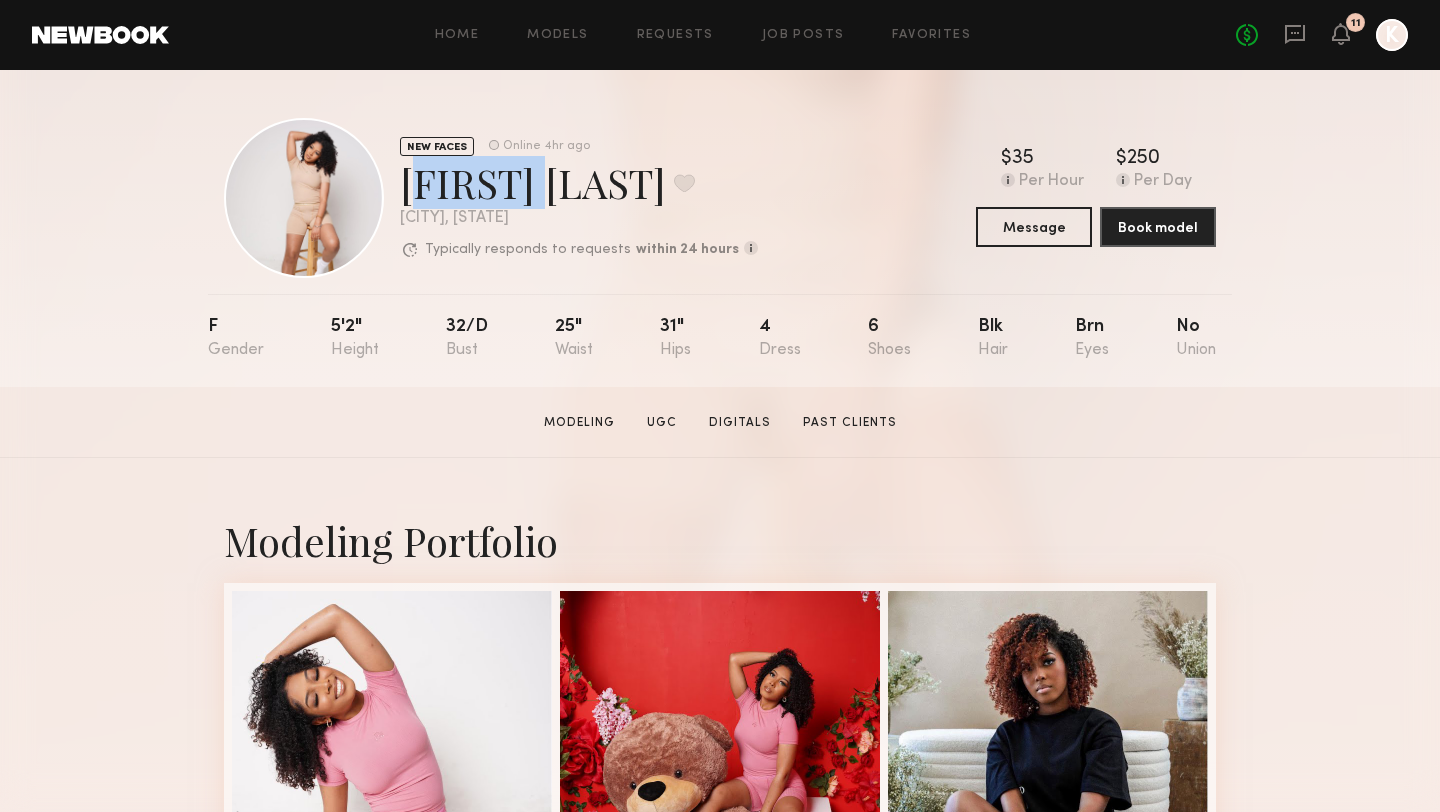 drag, startPoint x: 402, startPoint y: 181, endPoint x: 531, endPoint y: 175, distance: 129.13947 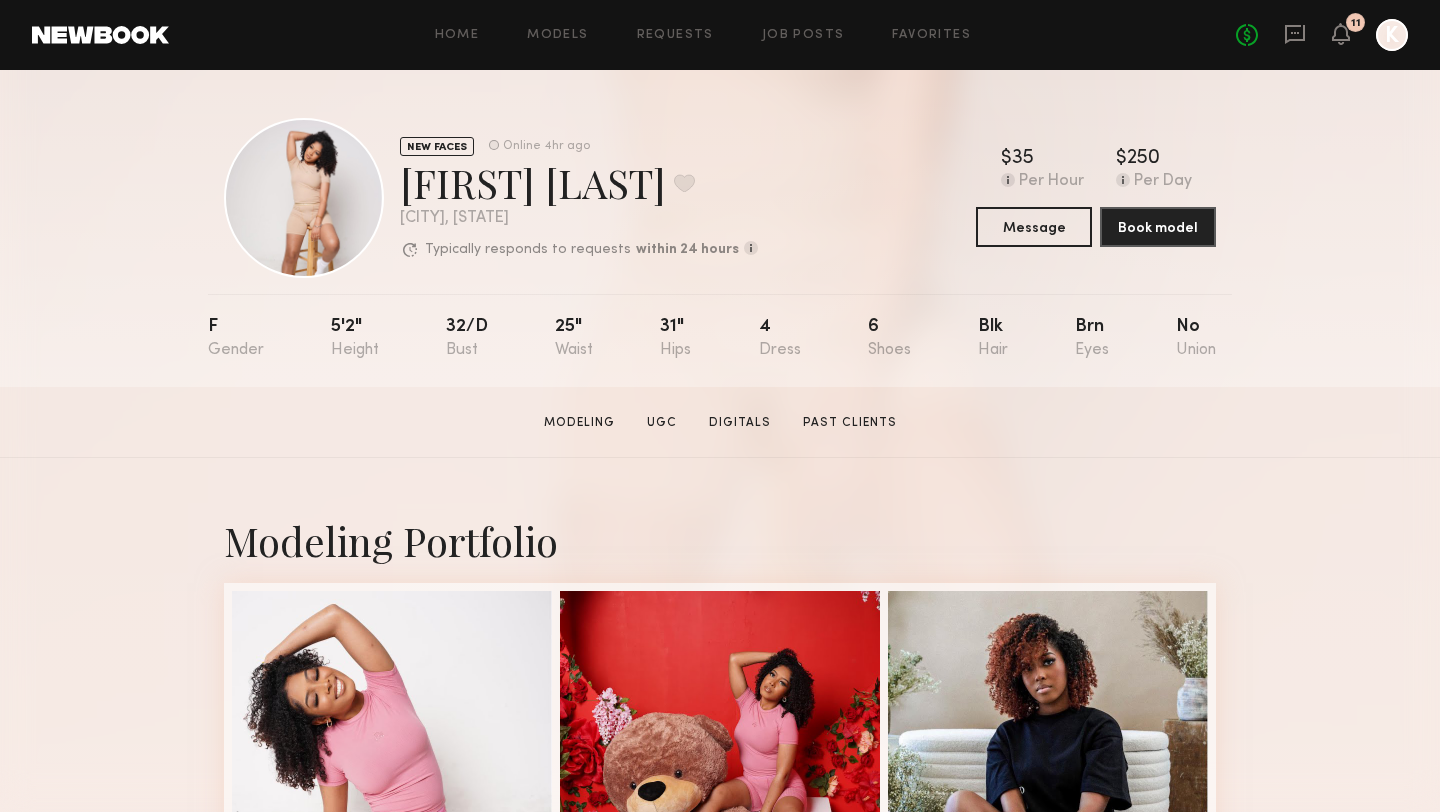click on "NEW FACES Online 4hr ago [FIRST] [LAST] Favorite [CITY], [STATE] Typically responds to requests within 24 hours How quickly the model responds to new requests, on average. For best results, start new talent interactions with a request and use messages to add or collect additional info. Typically responds: within 24 hours Online 4hr ago $ Typical rate set by model. Can vary by project & usage. 35 Per Hour $ Typical rate set by model. Can vary by project & usage. 250 Per Day Message Book model F 5'2" 32/d 25" 31" 4 6 Blk Brn No" 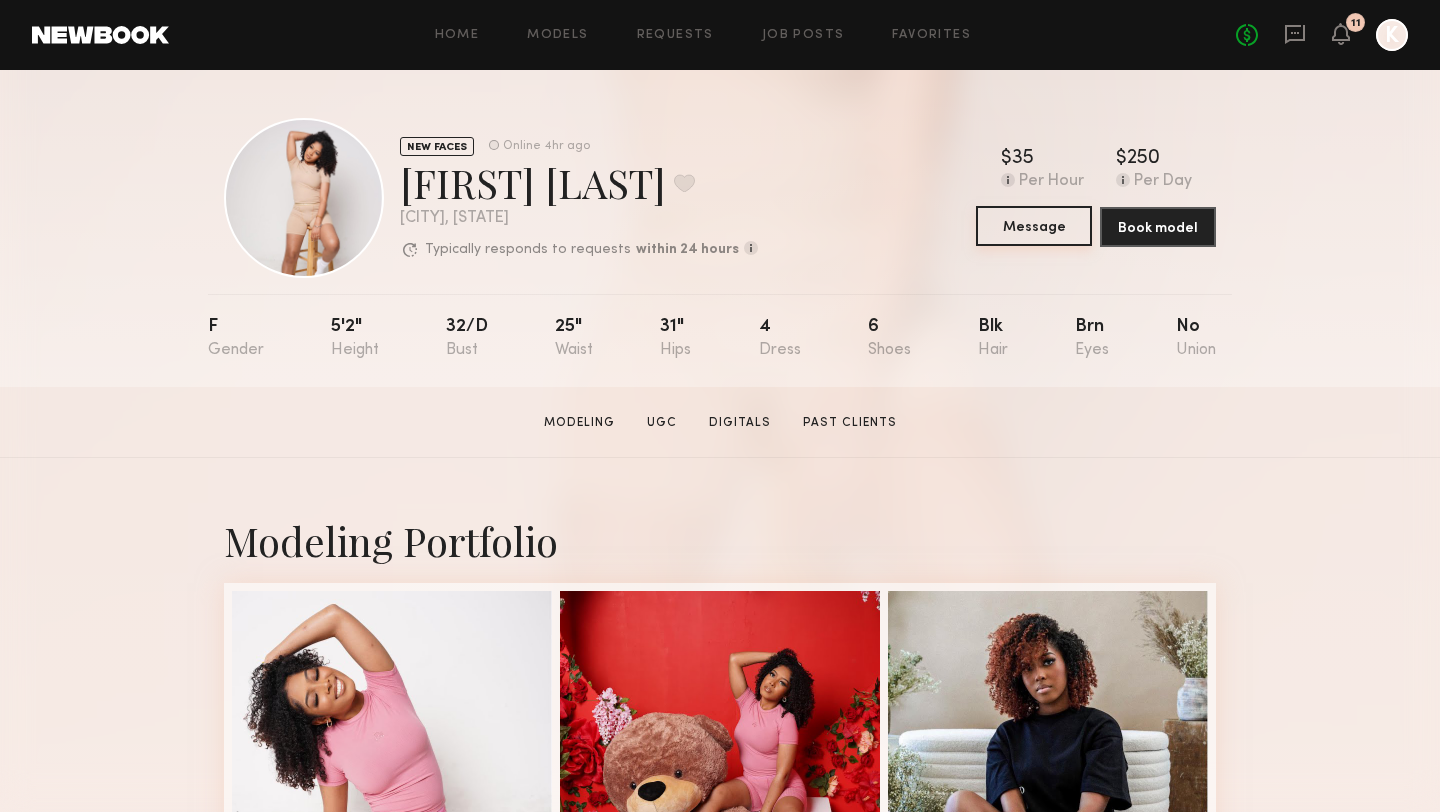 click on "Message" 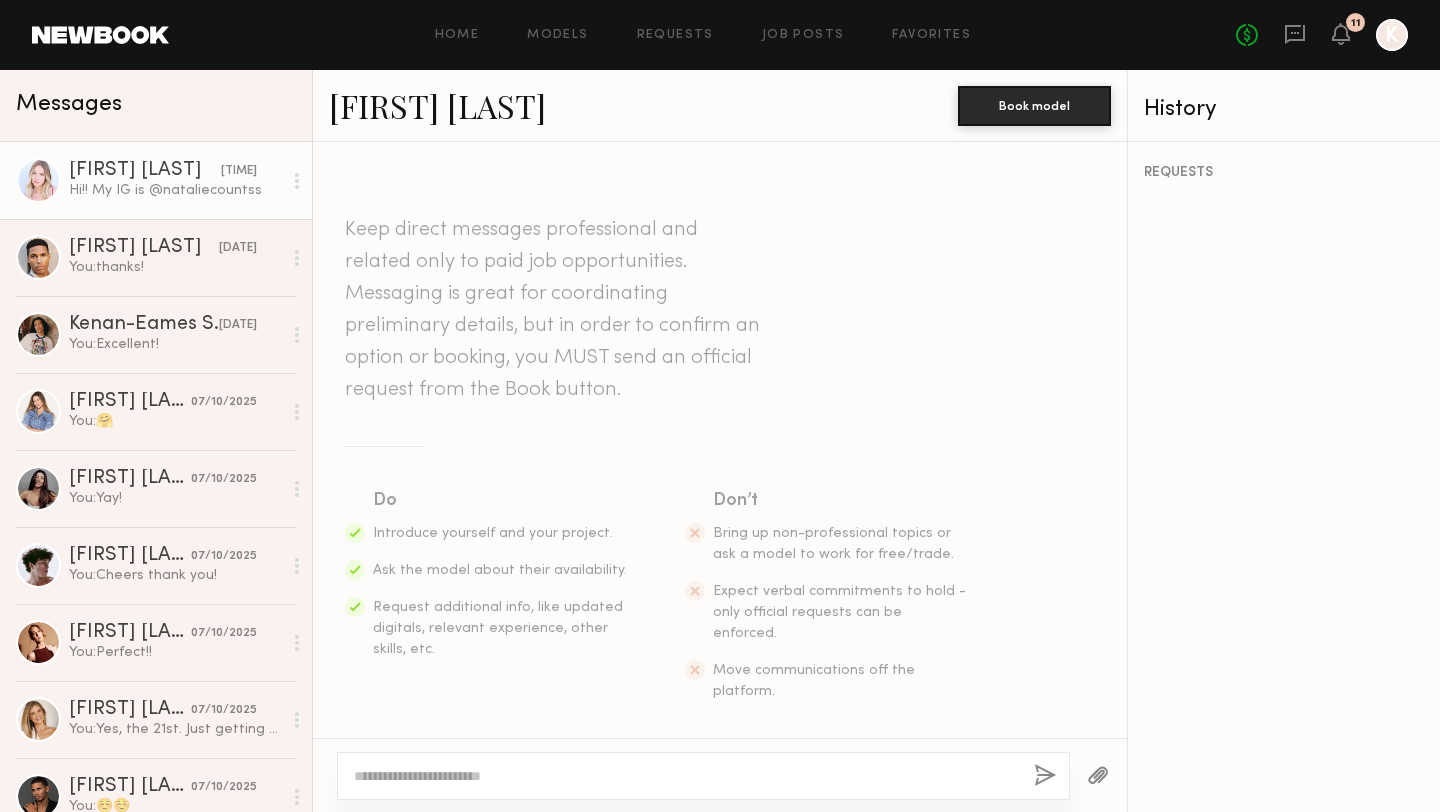 click on "[FIRST] [LAST] [TIME] Hi!! My IG is @[USERNAME]" 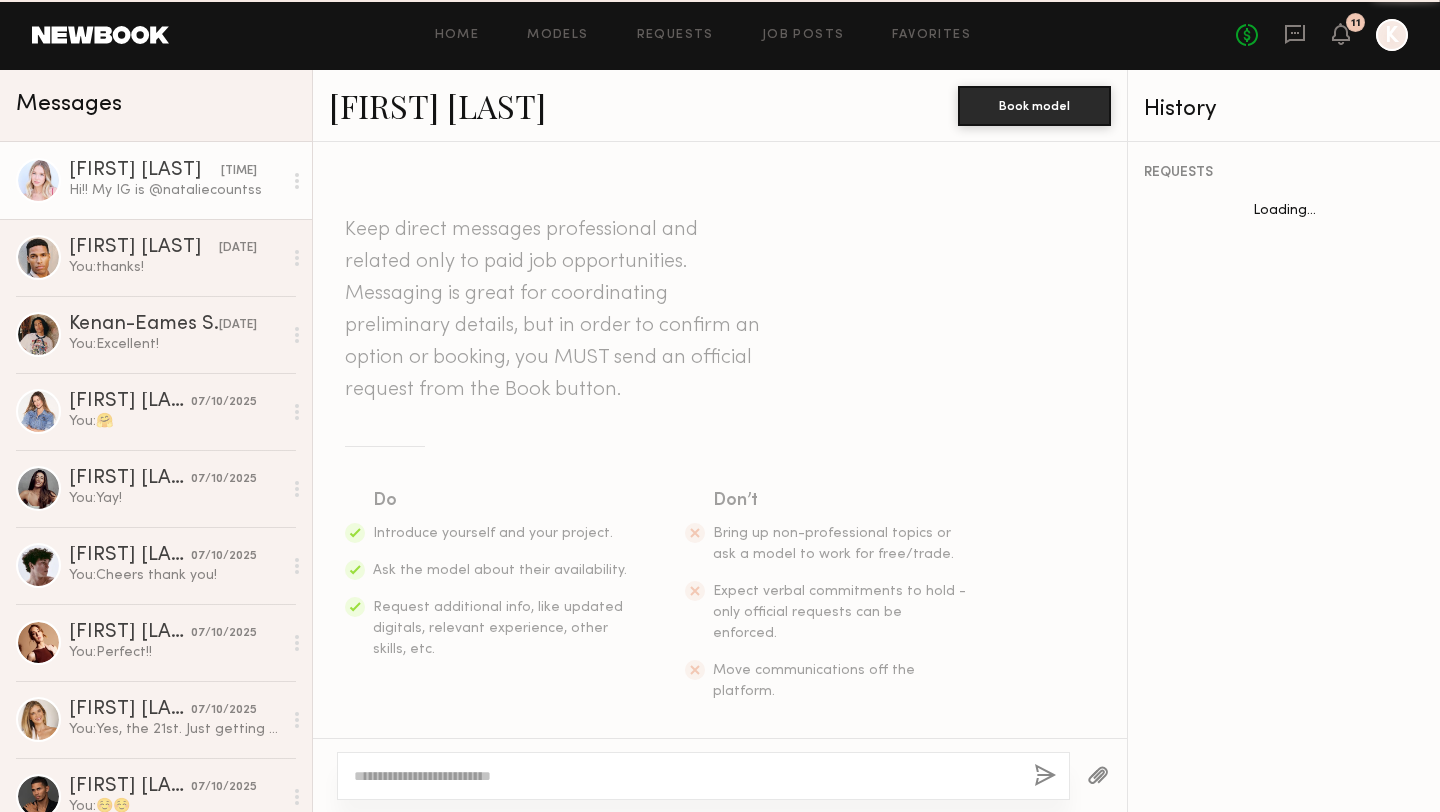 scroll, scrollTop: 453, scrollLeft: 0, axis: vertical 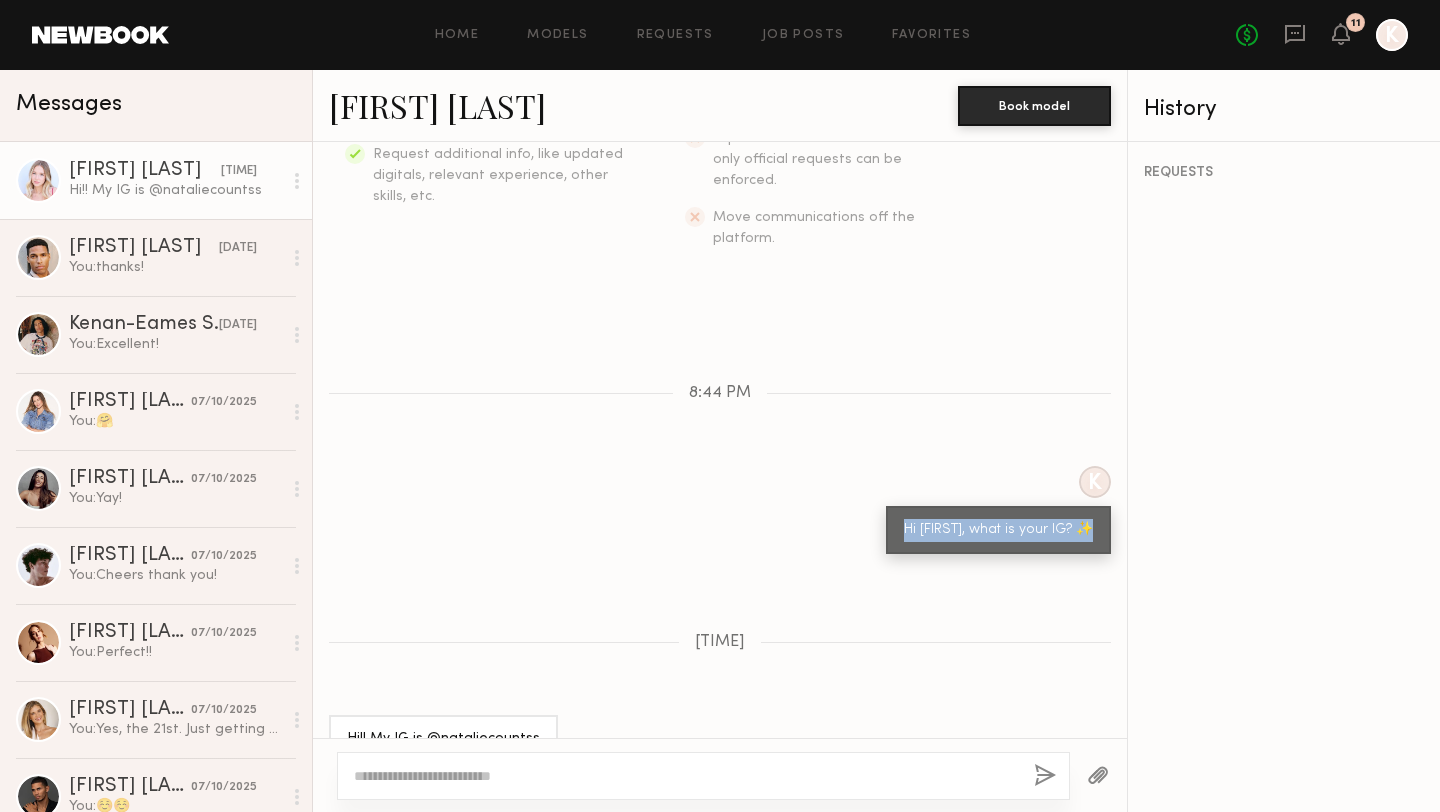 drag, startPoint x: 907, startPoint y: 486, endPoint x: 1105, endPoint y: 492, distance: 198.09088 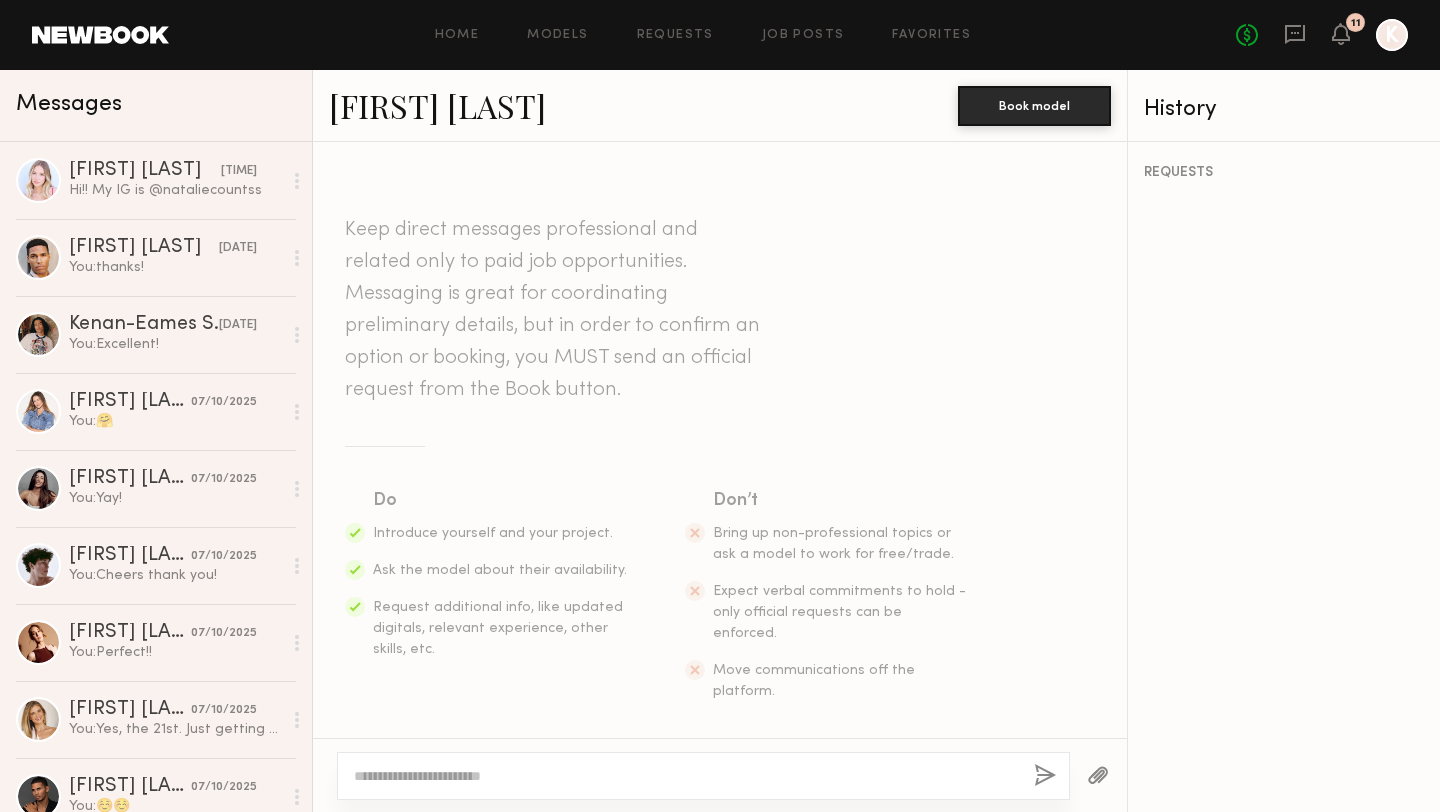 click 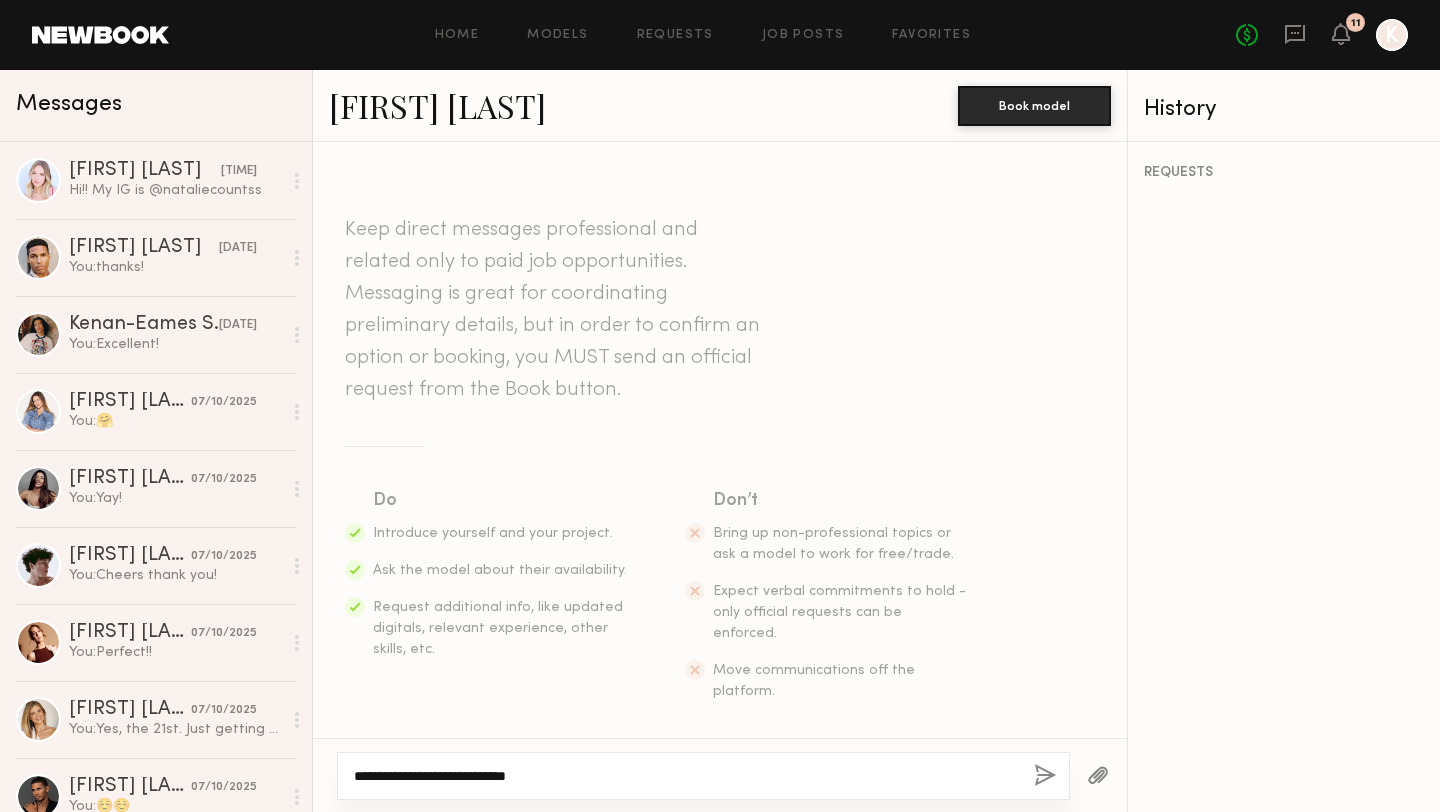 click on "**********" 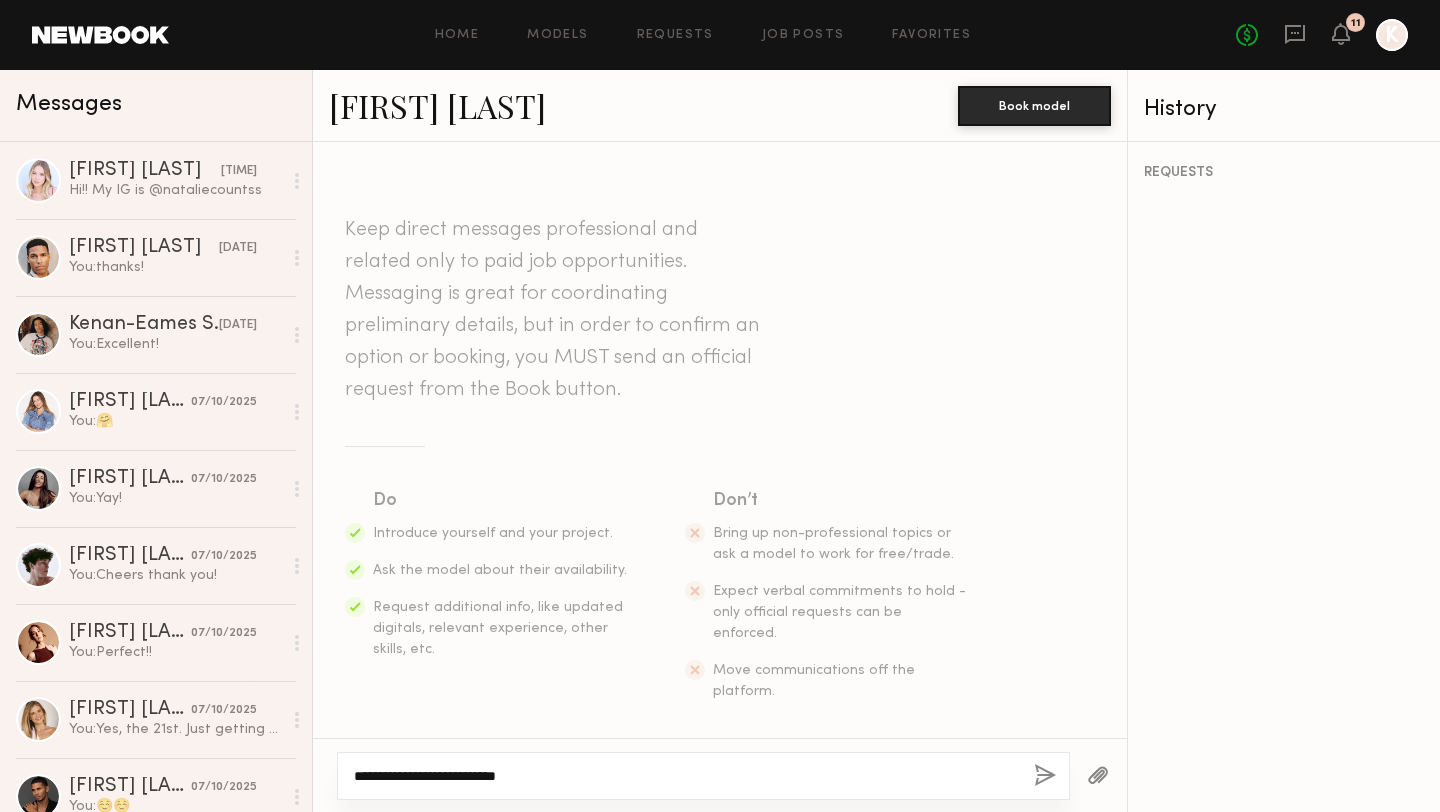 click on "**********" 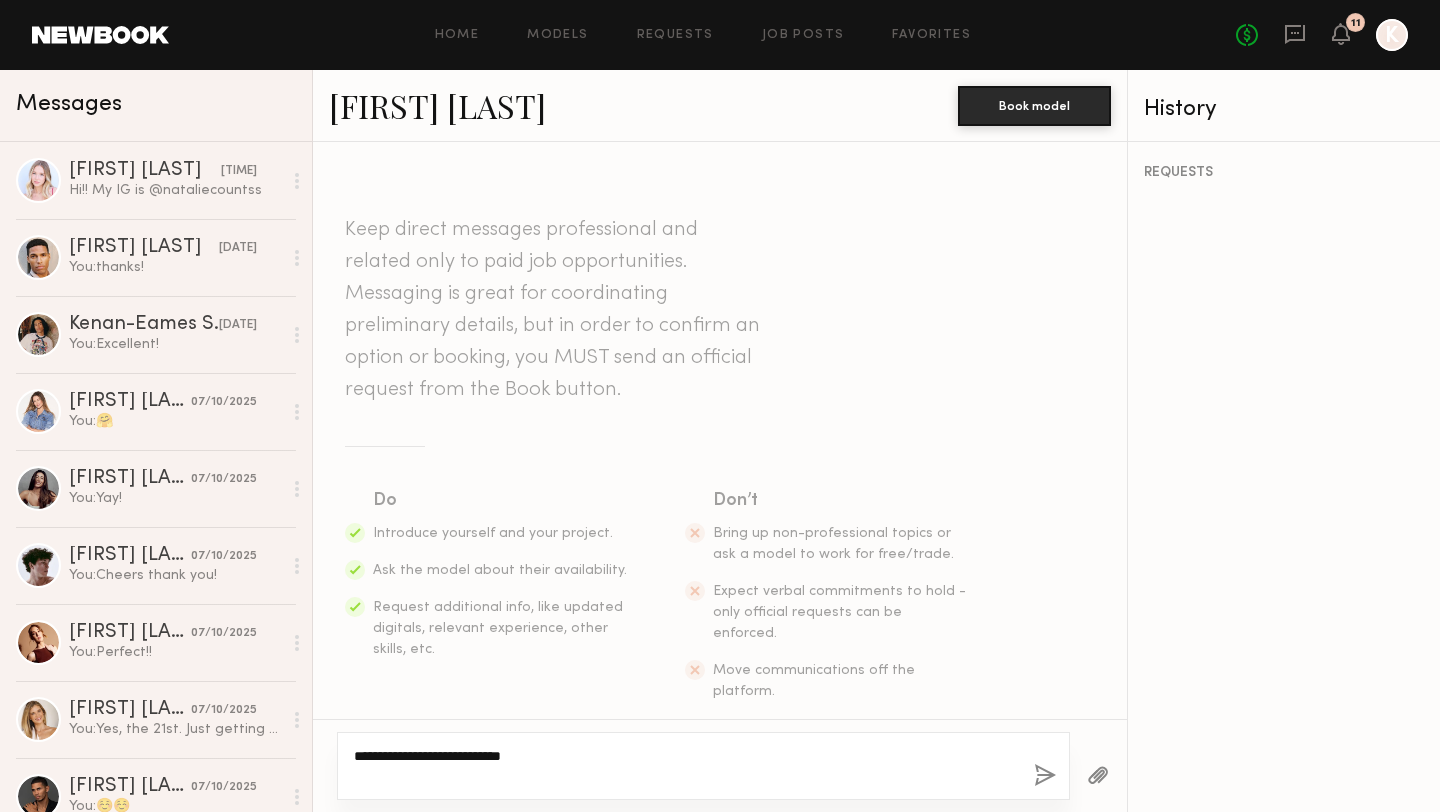 type on "**********" 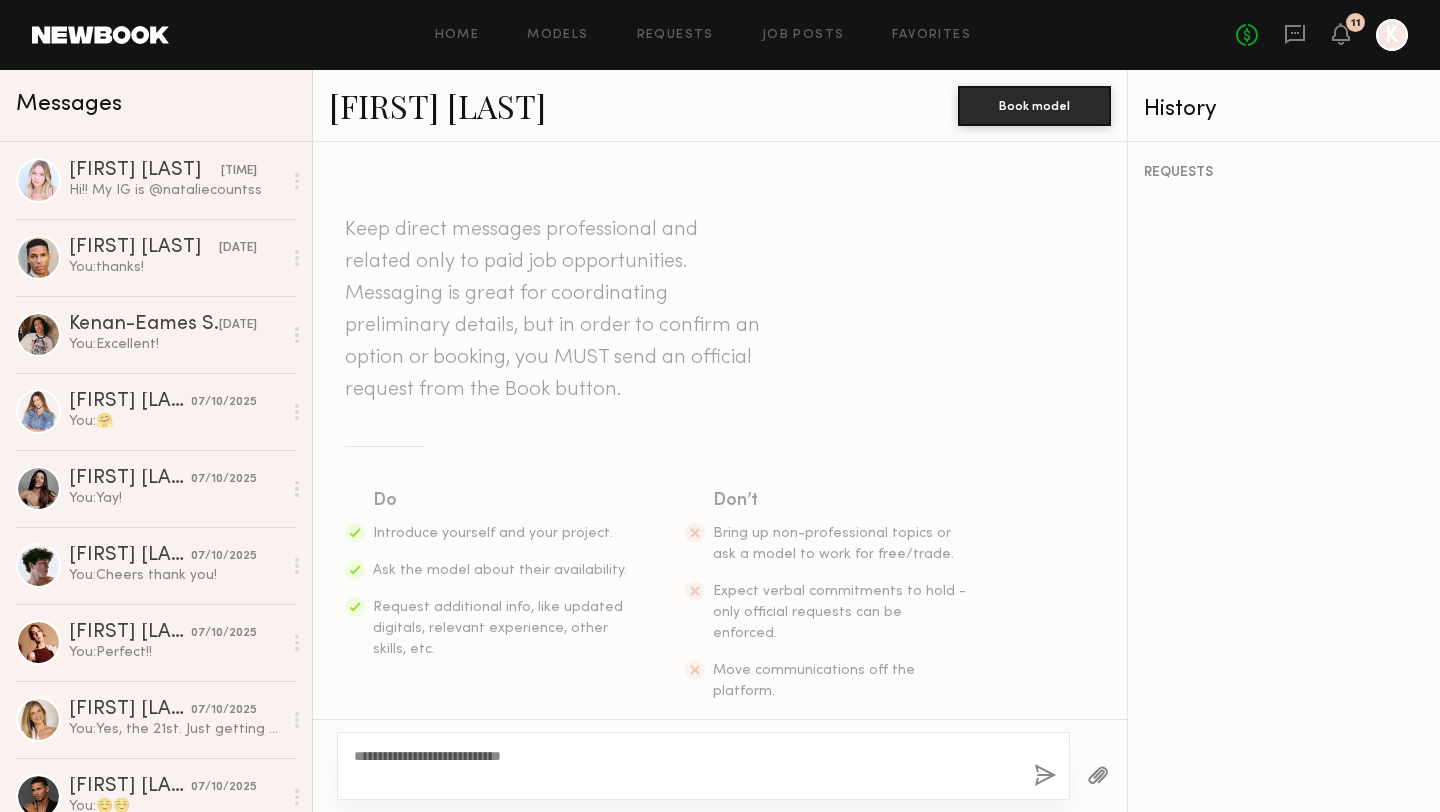 click 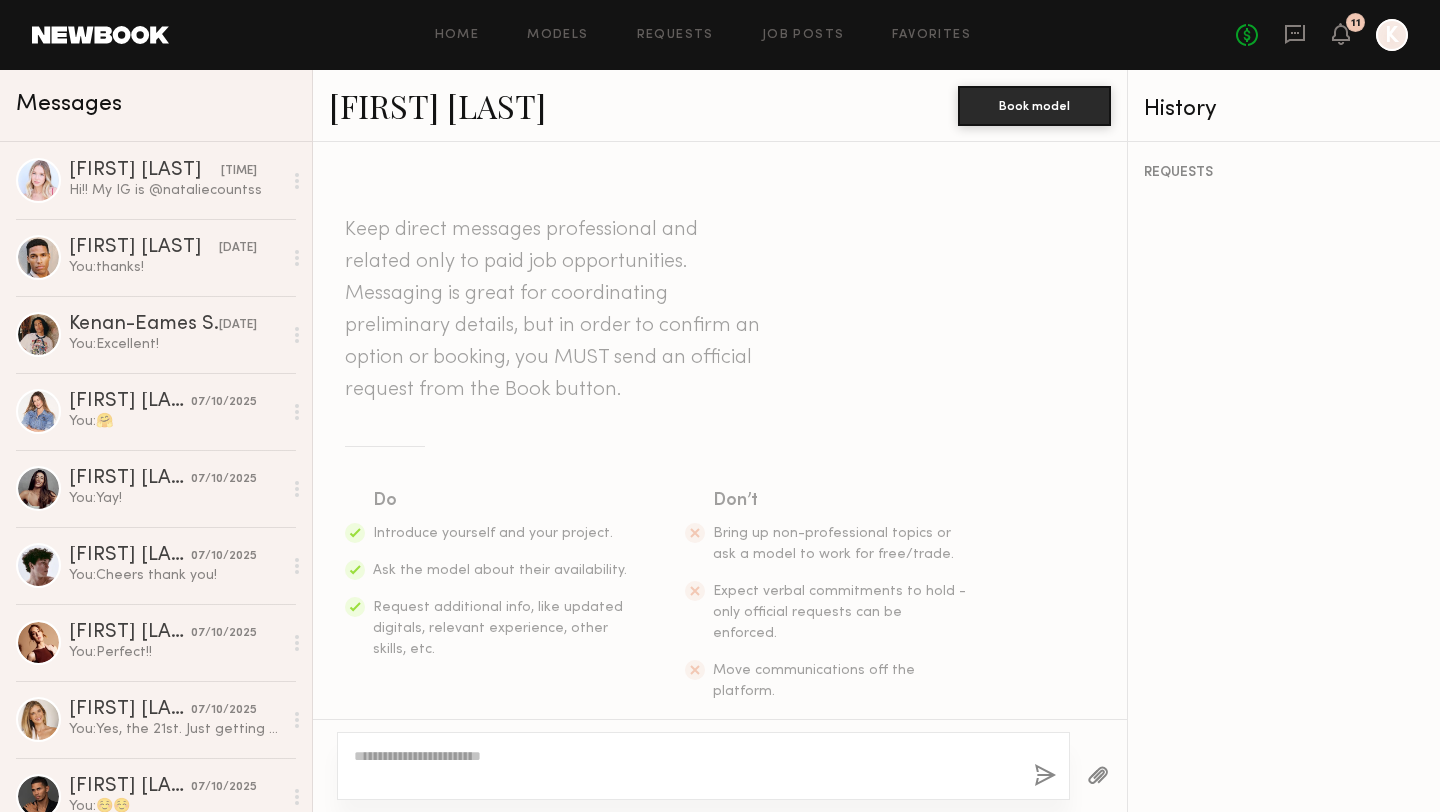 scroll, scrollTop: 245, scrollLeft: 0, axis: vertical 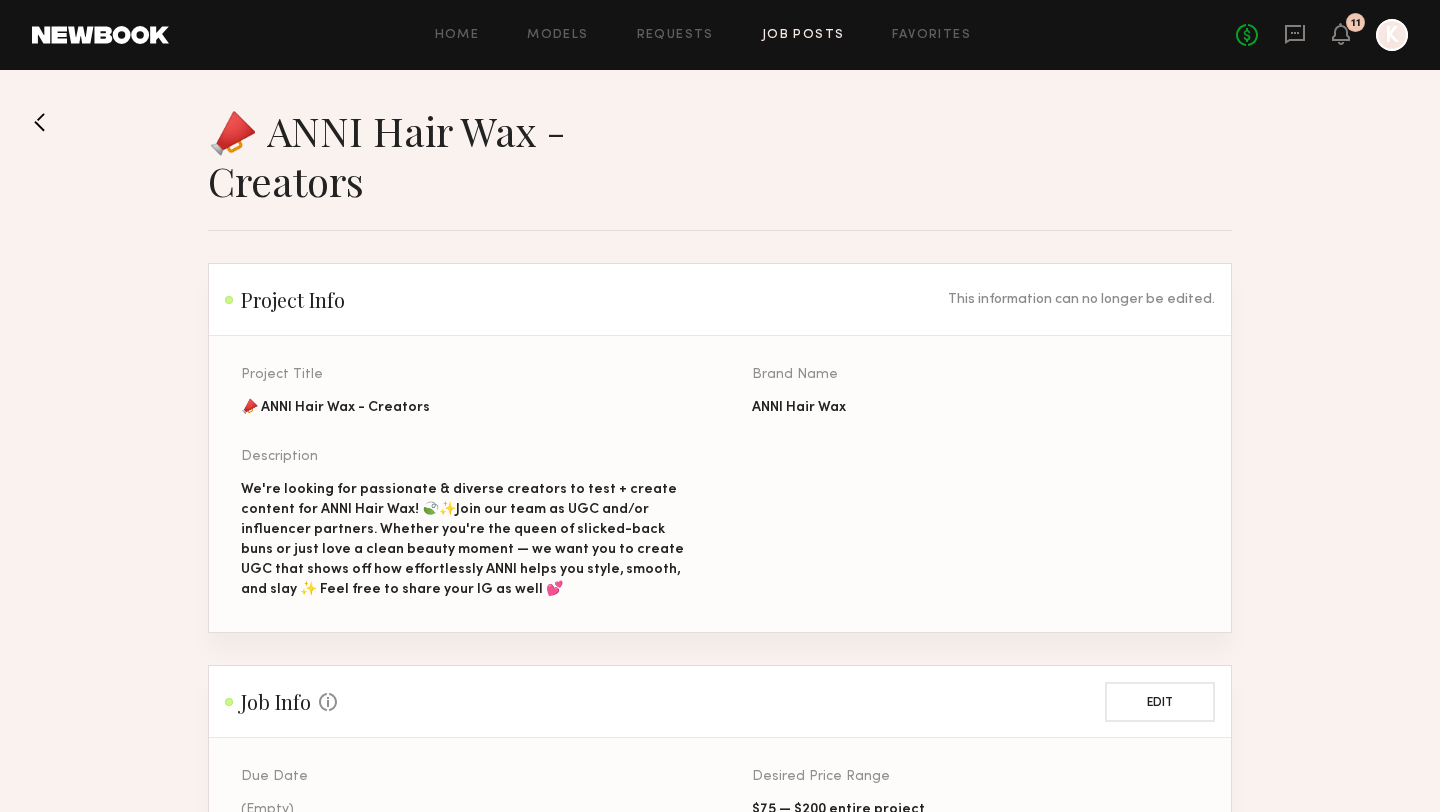 click 